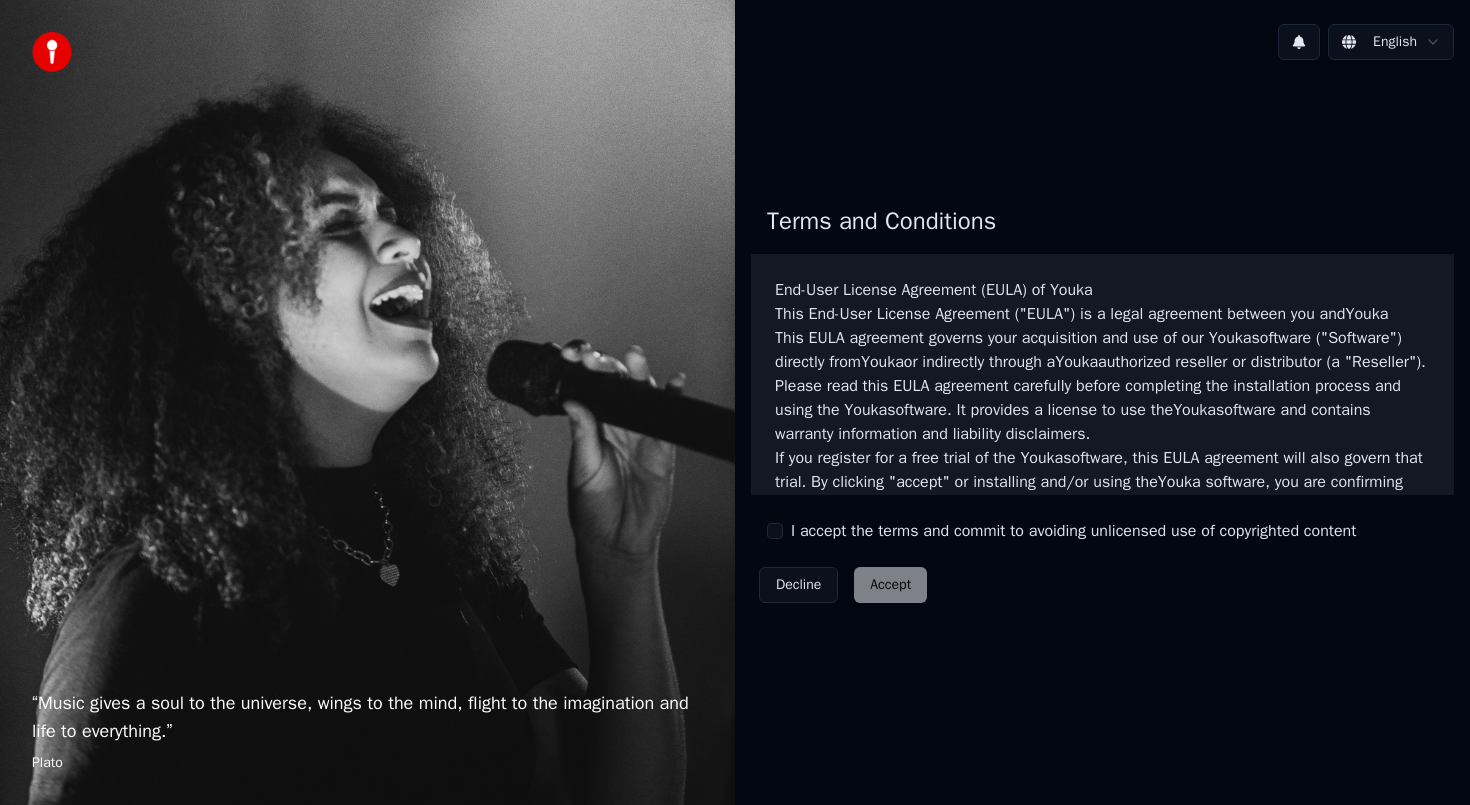 scroll, scrollTop: 0, scrollLeft: 0, axis: both 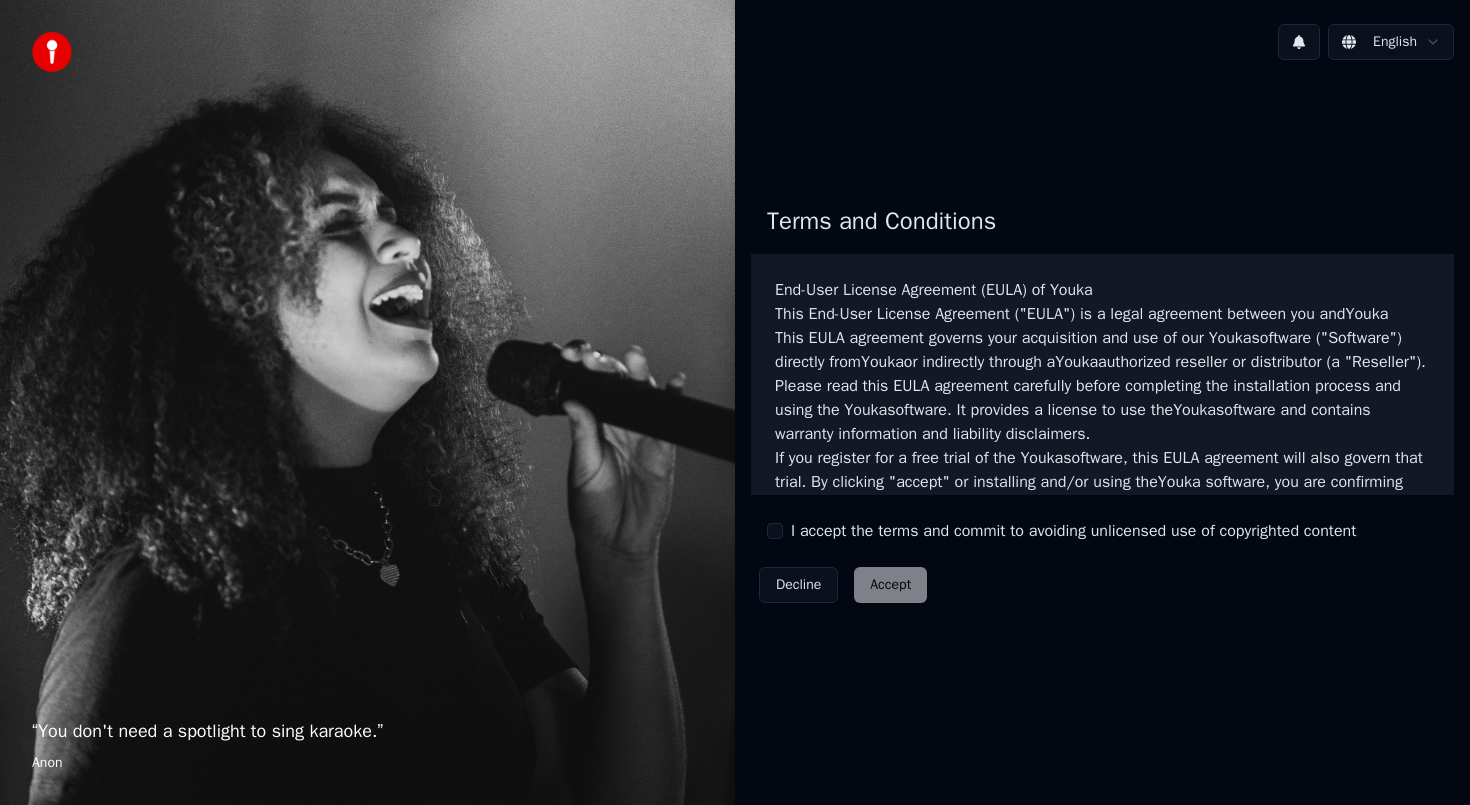 click on "I accept the terms and commit to avoiding unlicensed use of copyrighted content" at bounding box center [775, 531] 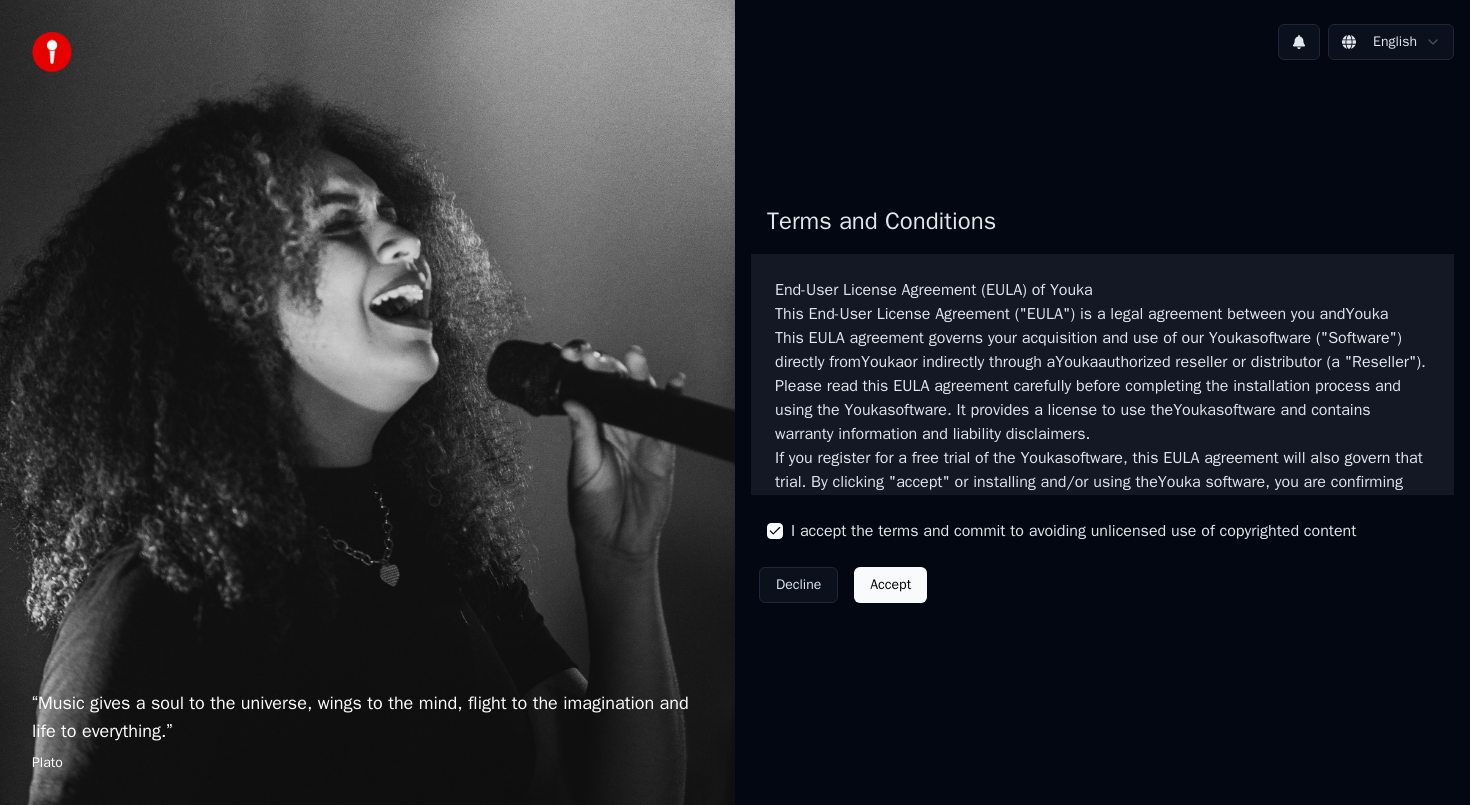 click on "Accept" at bounding box center [890, 585] 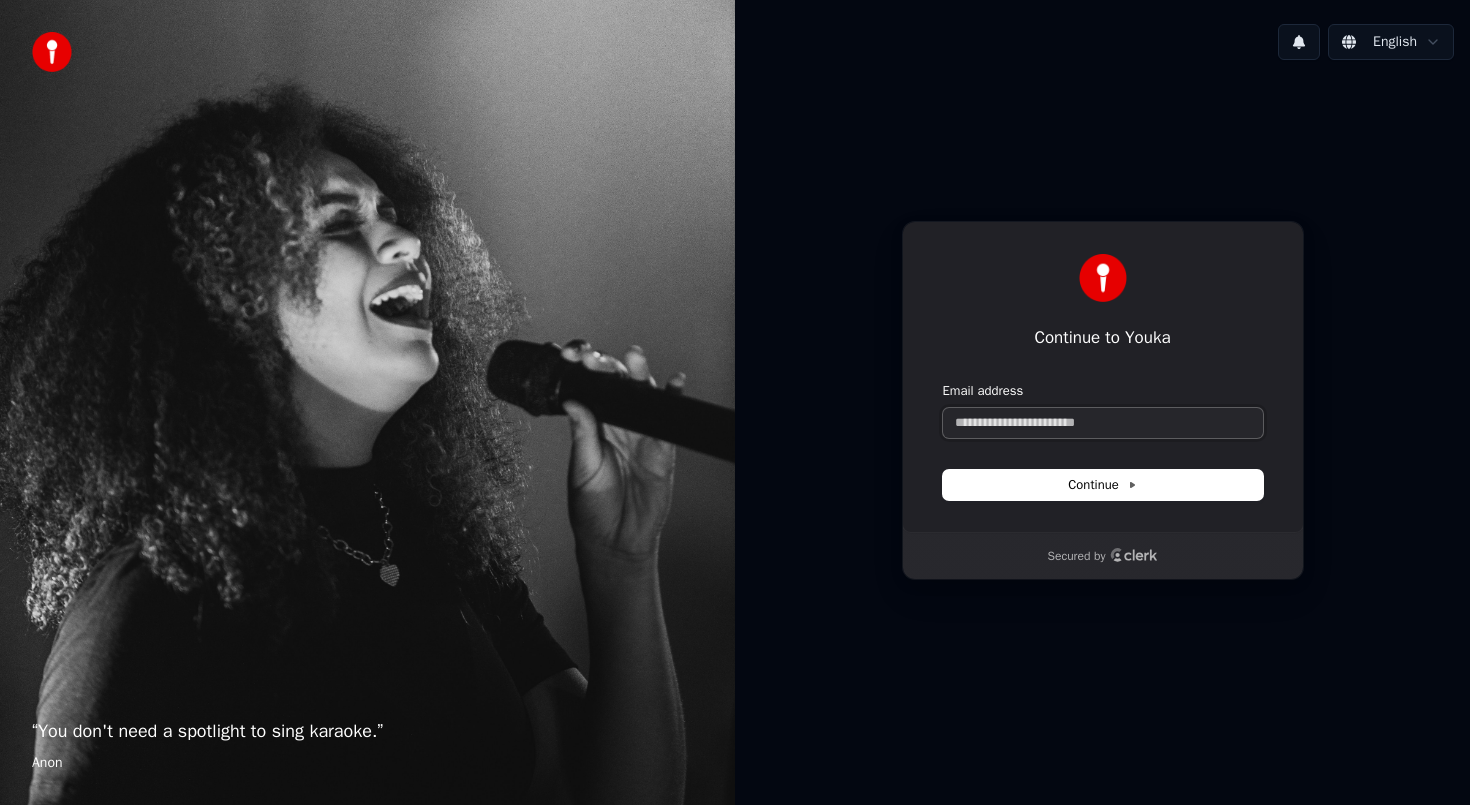 click on "Email address" at bounding box center [1103, 423] 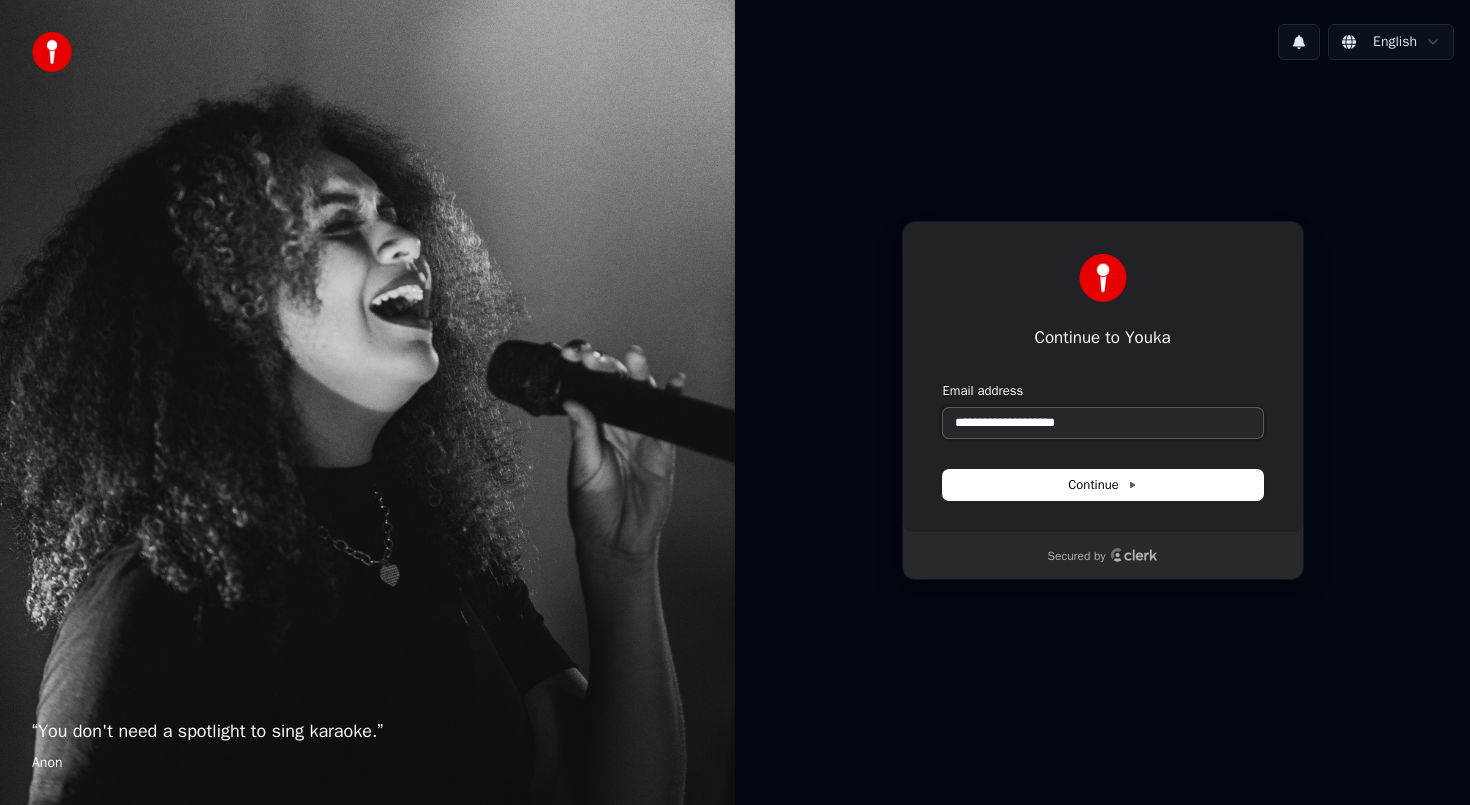click at bounding box center (943, 382) 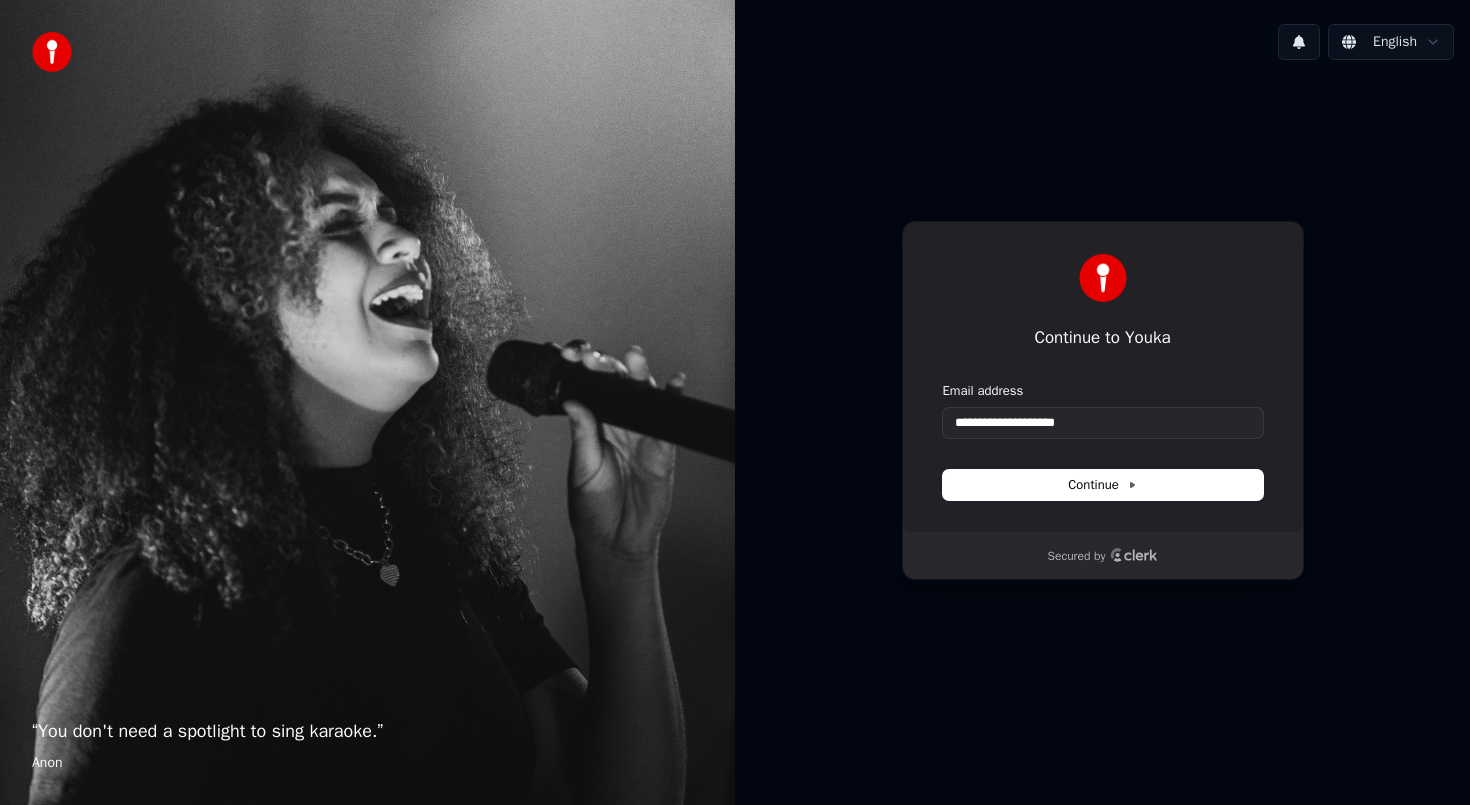 type on "**********" 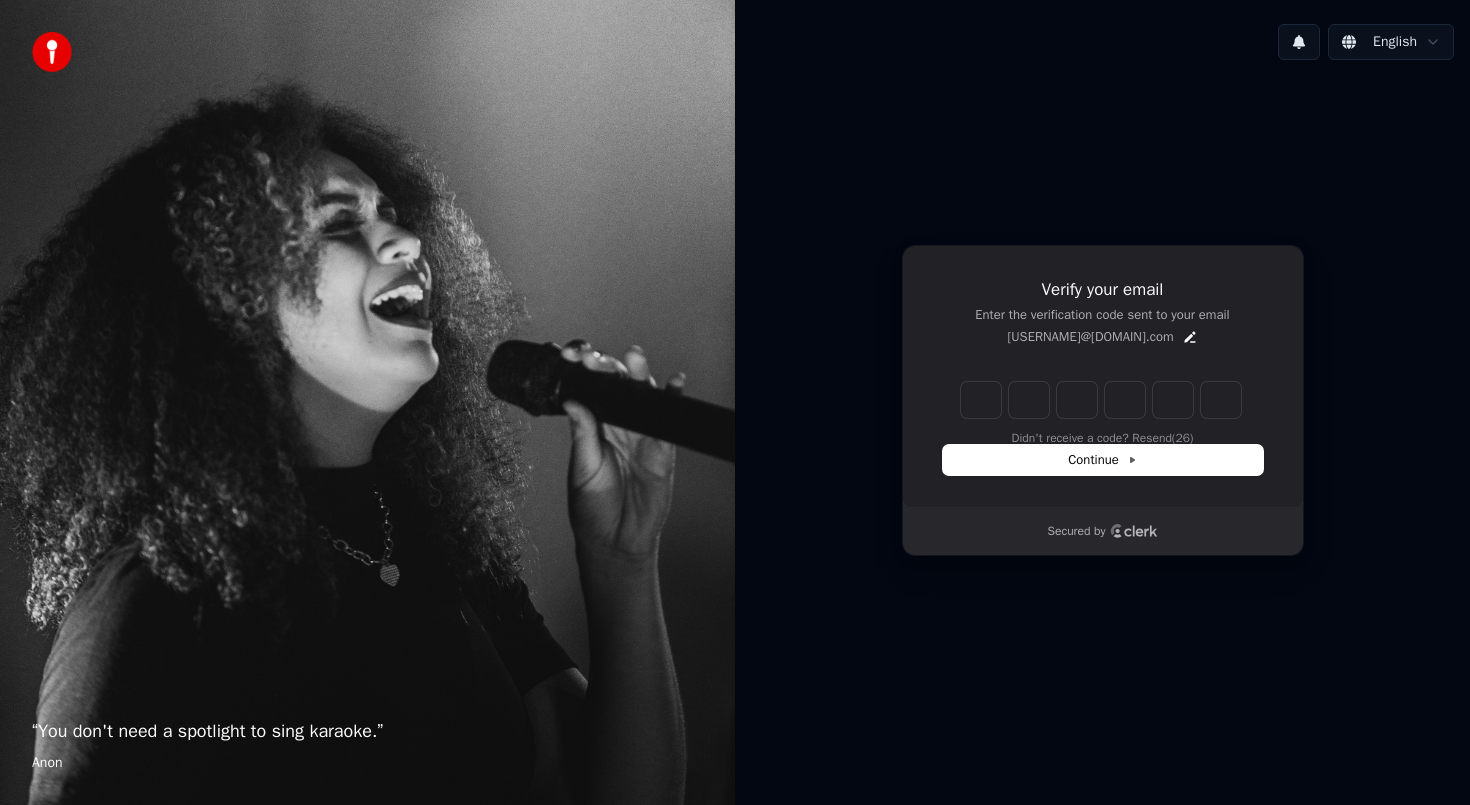 click on "Enter the verification code sent to your email" at bounding box center [1103, 315] 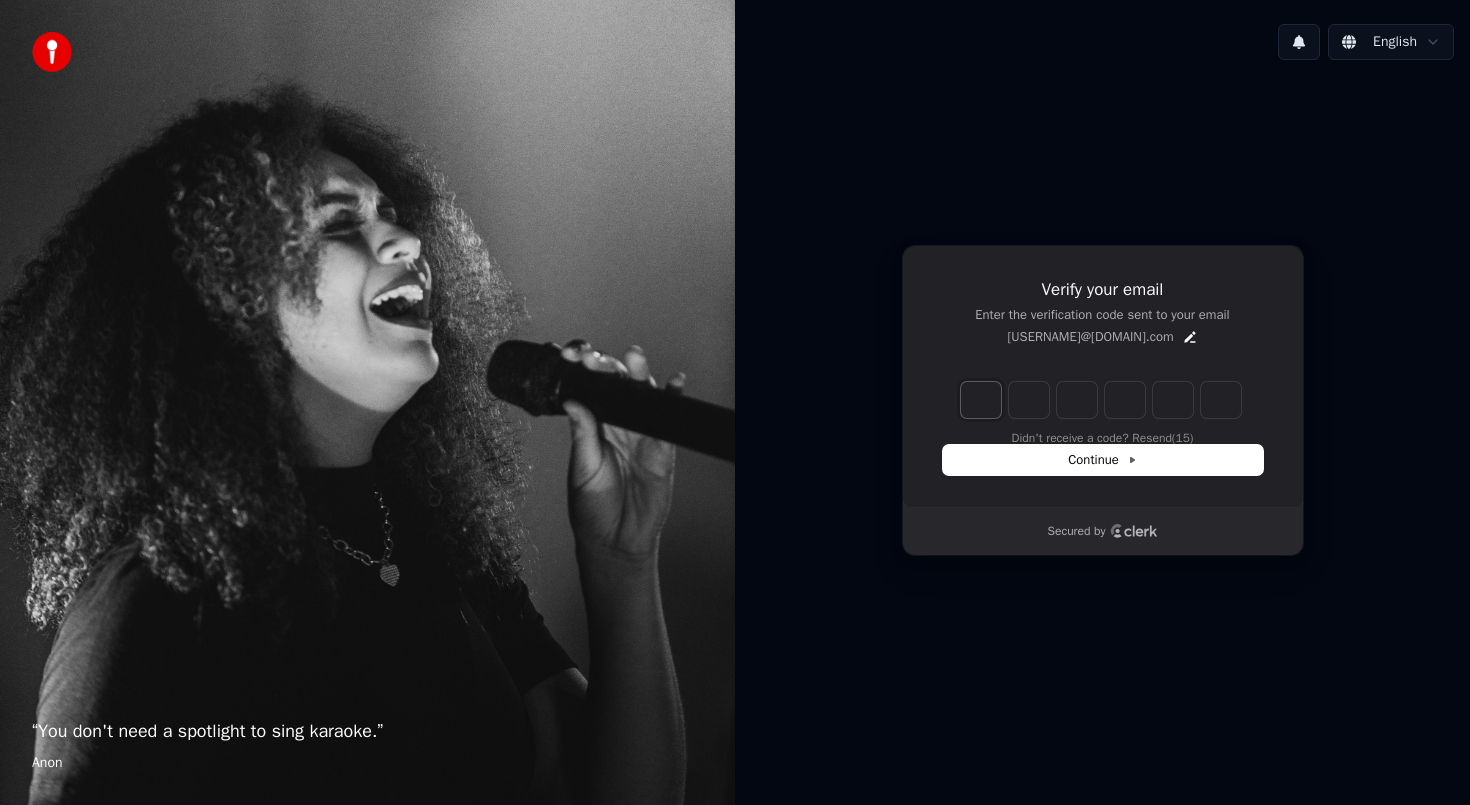click at bounding box center [981, 400] 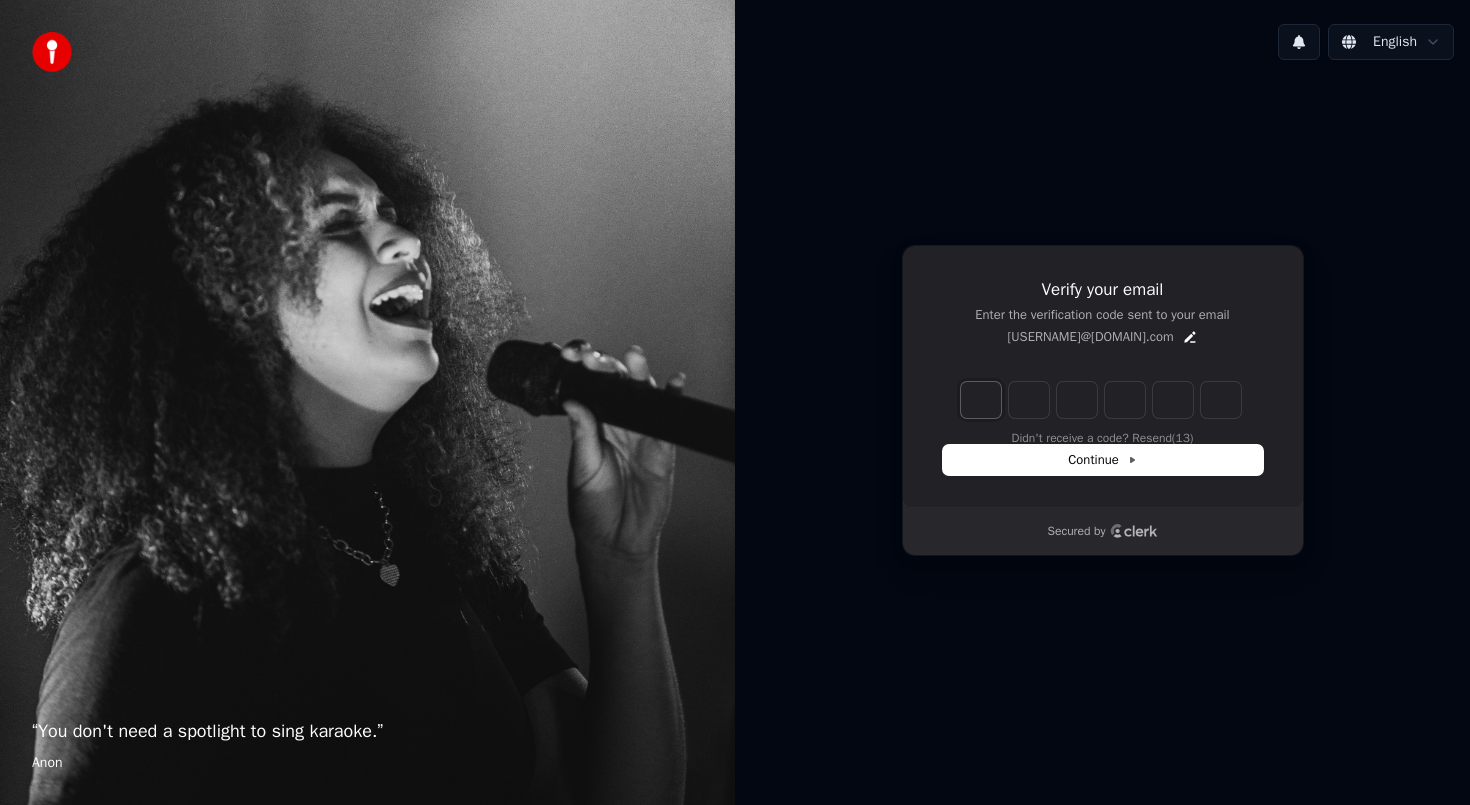 type on "*" 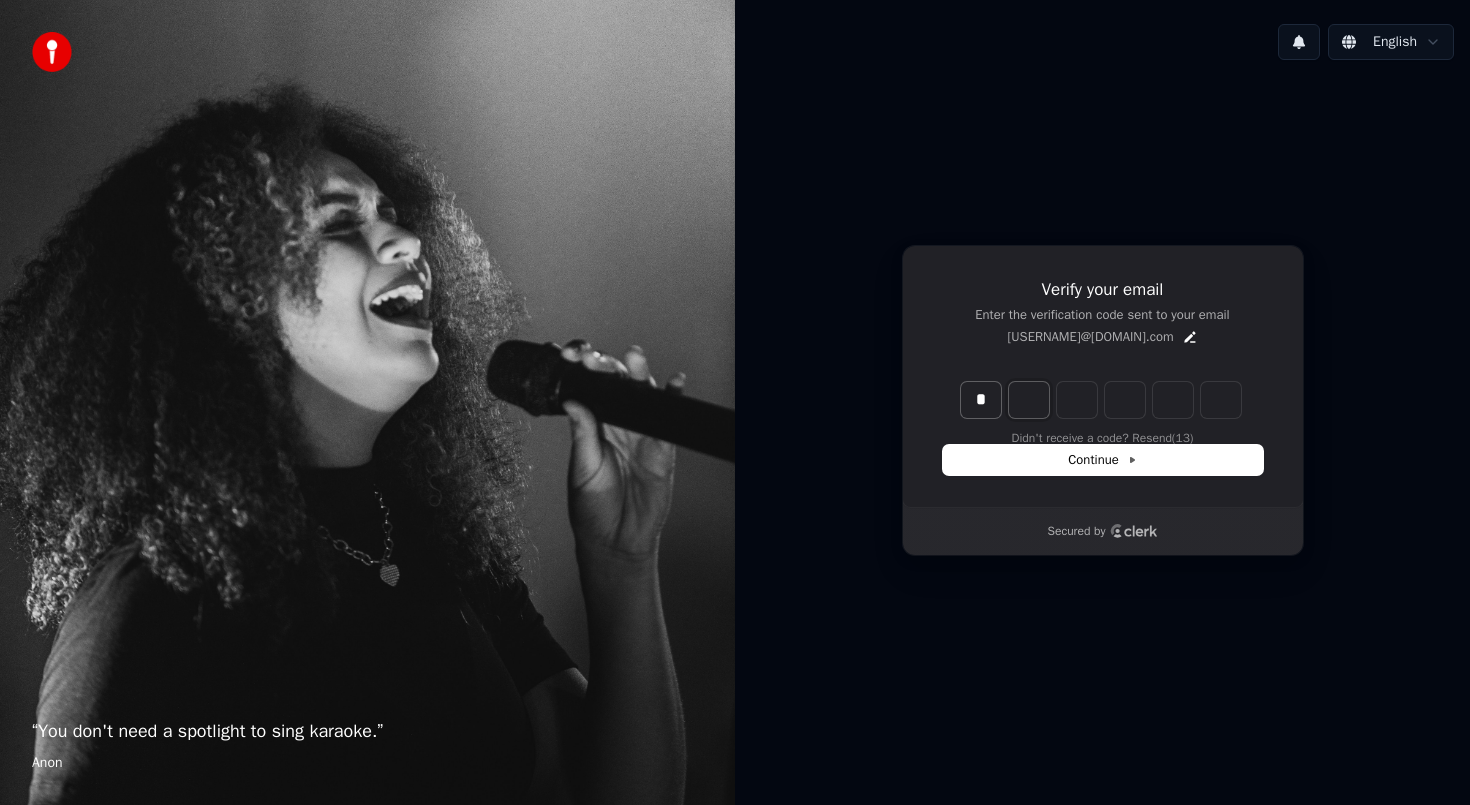 type on "*" 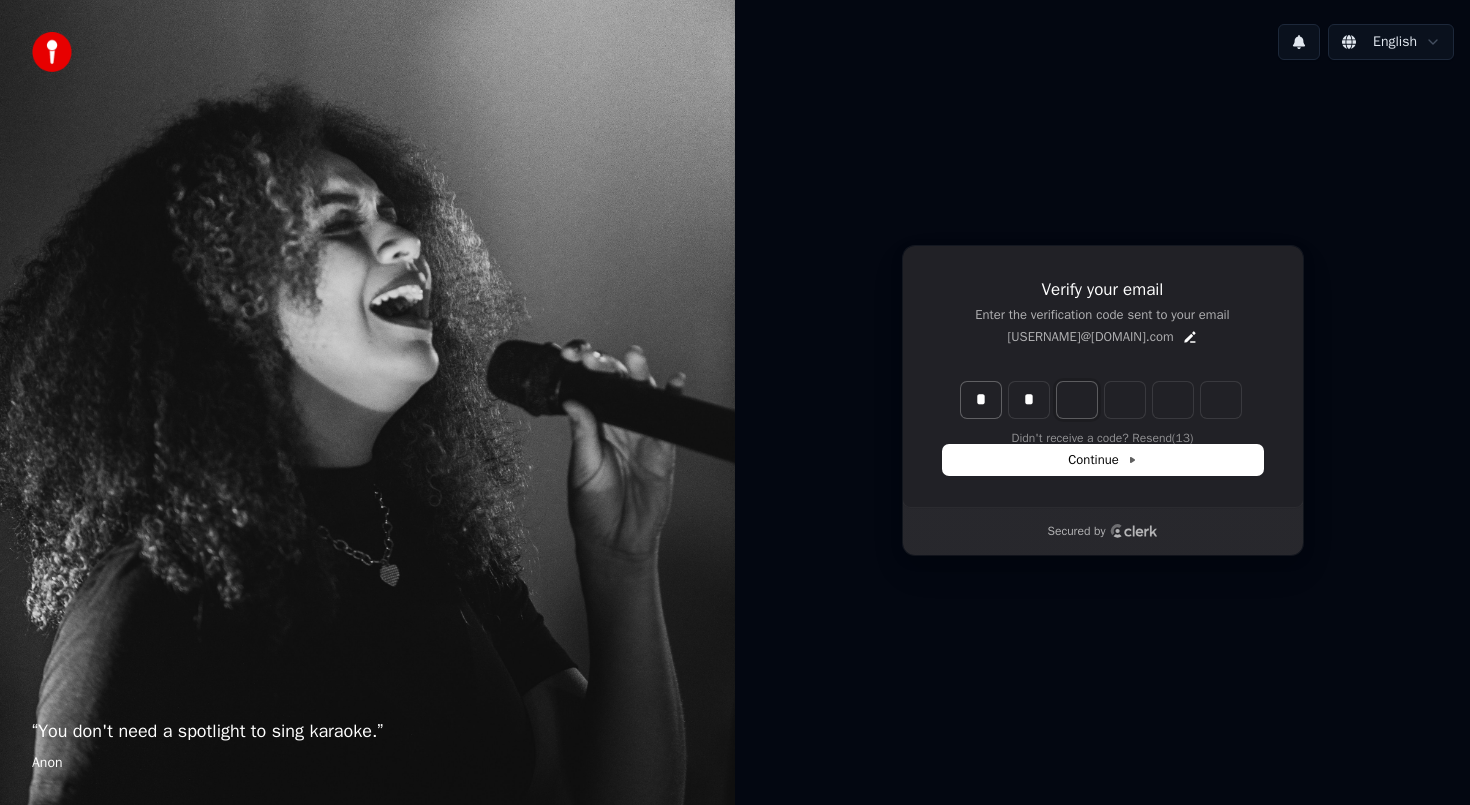 type on "**" 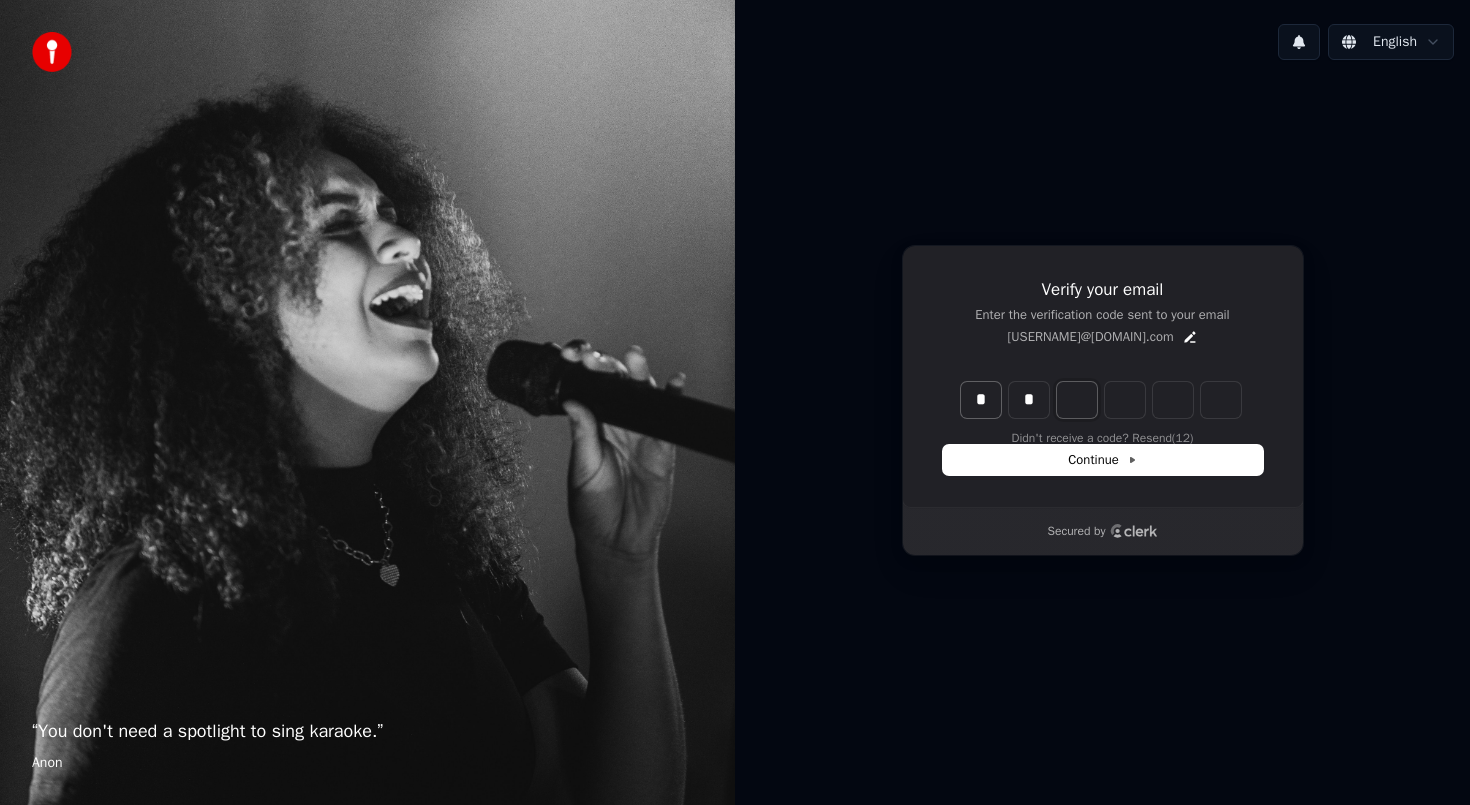 type on "*" 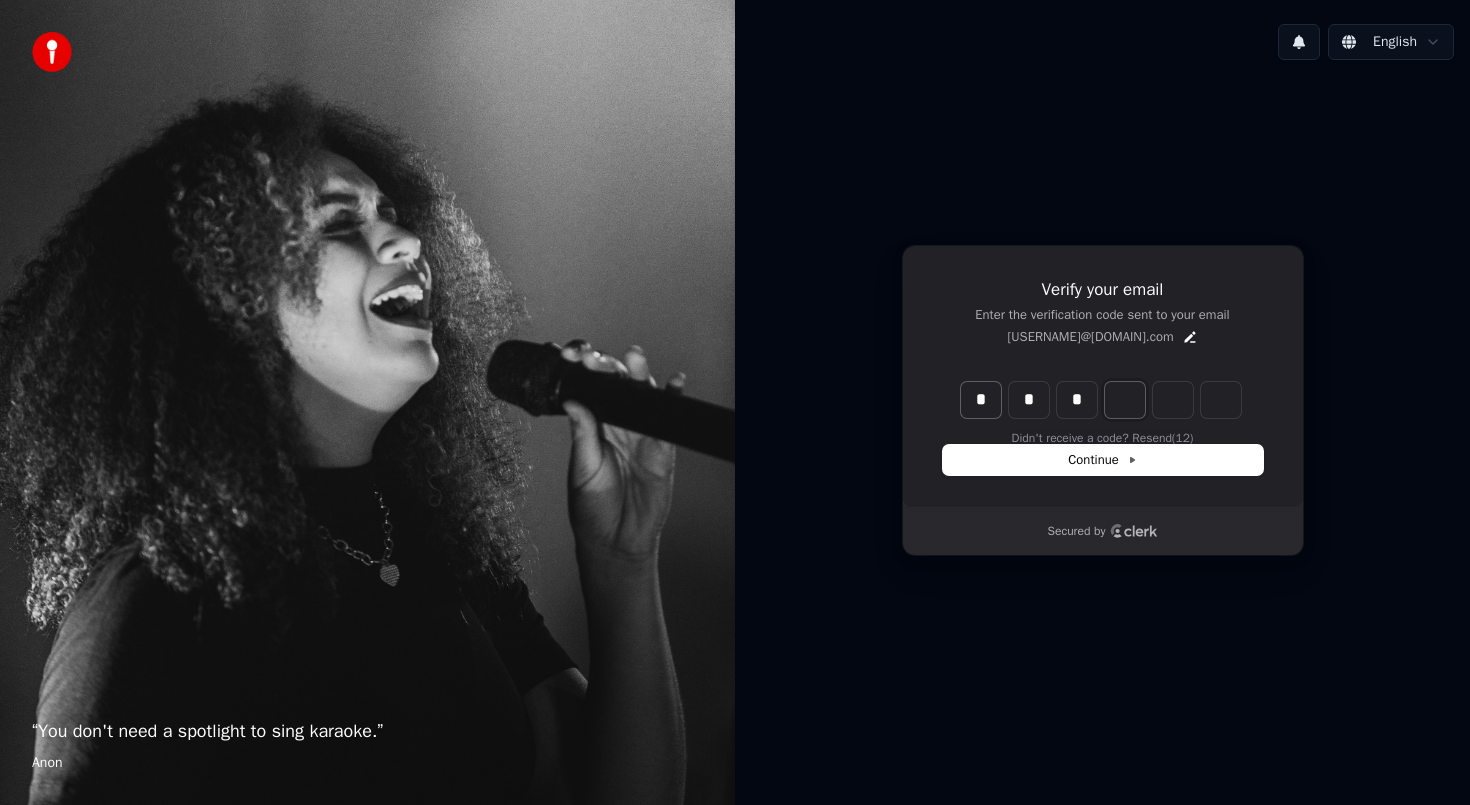 type on "***" 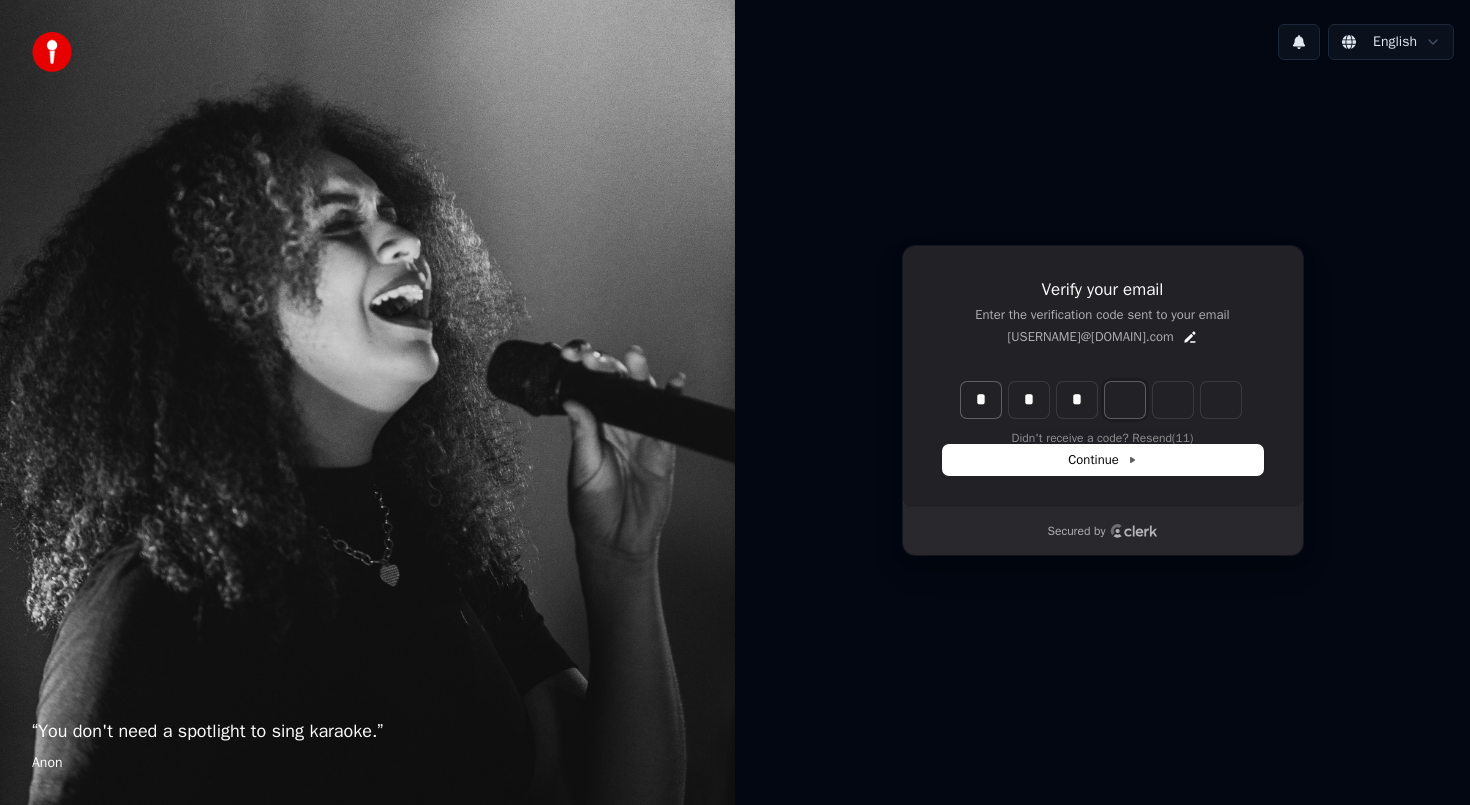 type on "*" 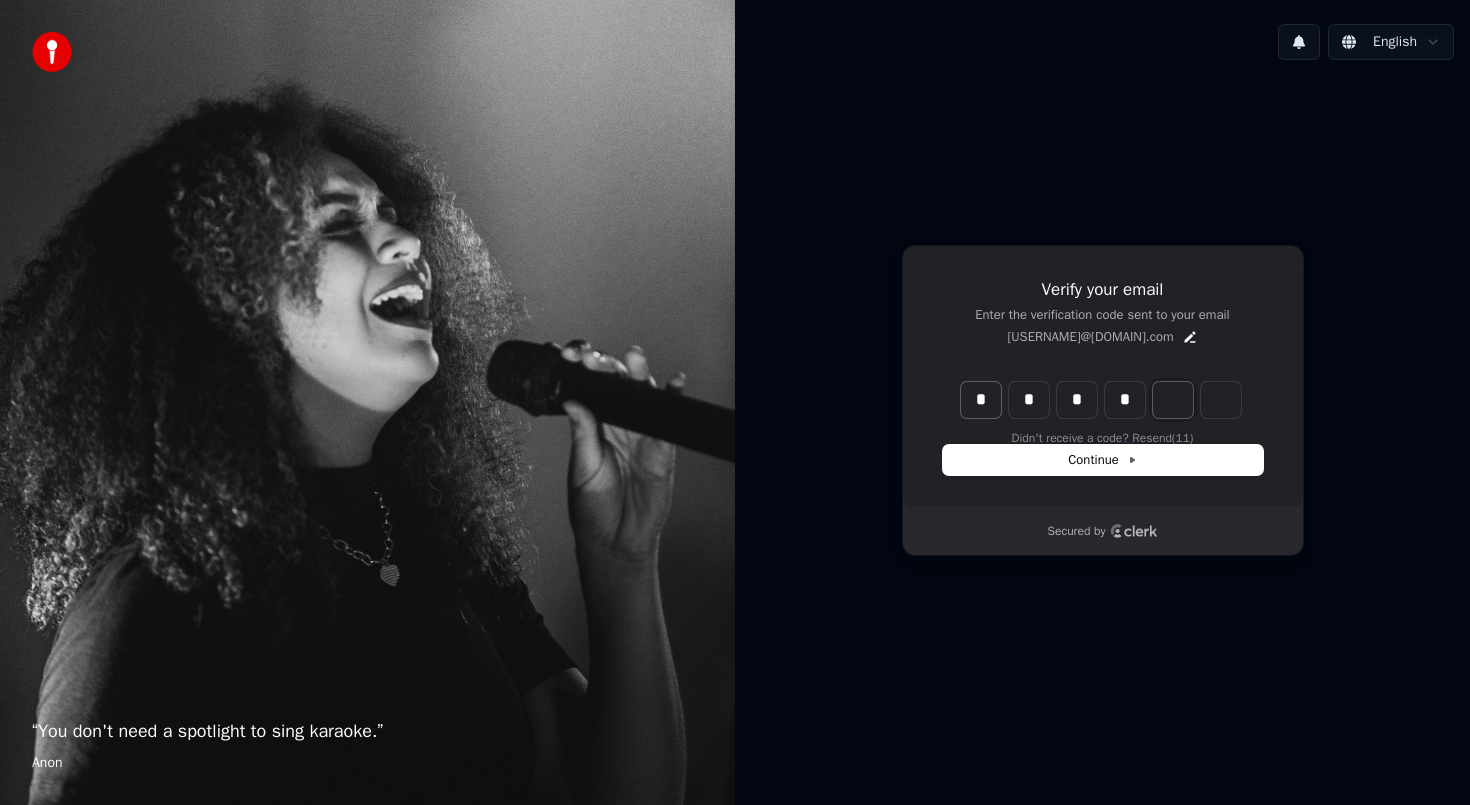 type on "****" 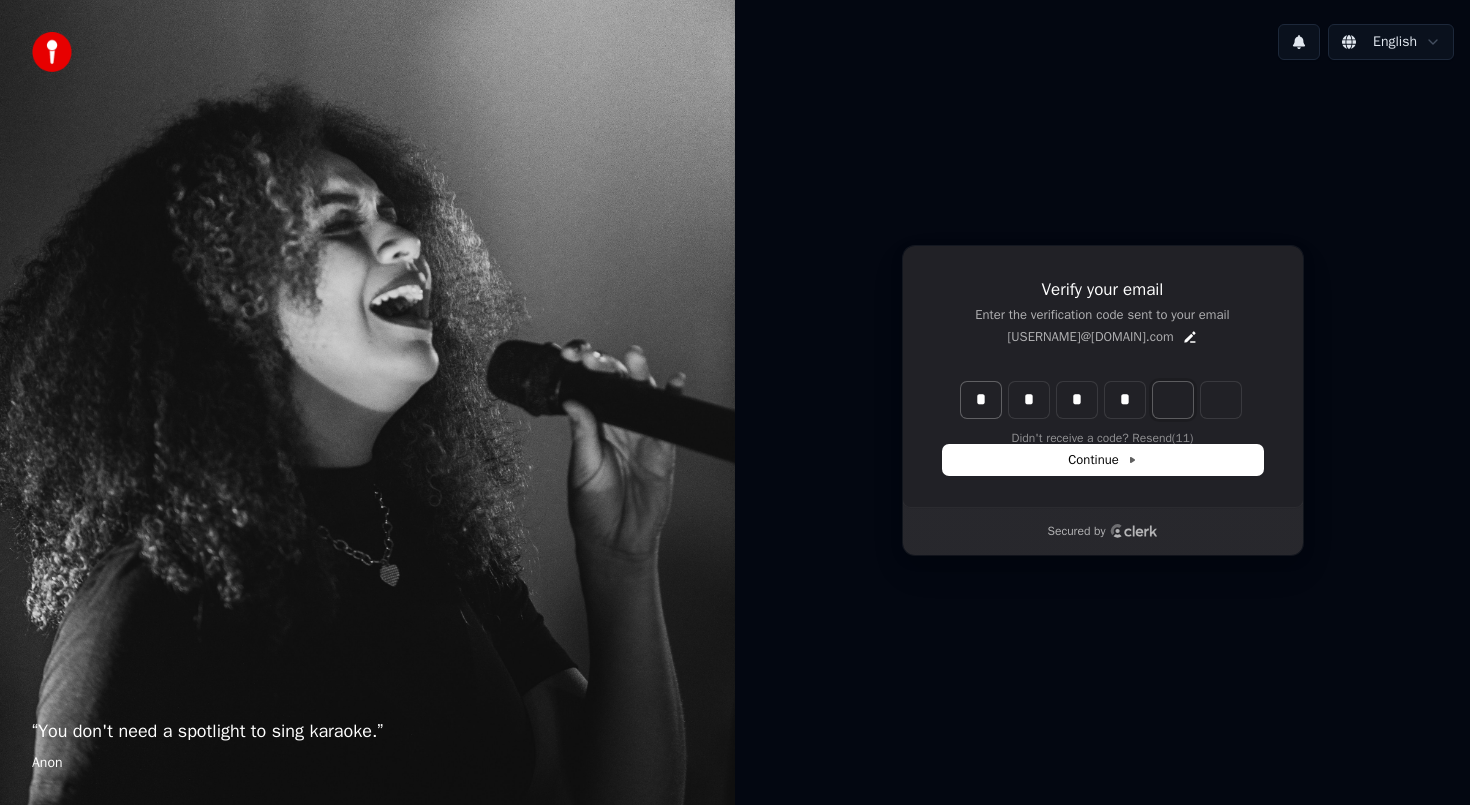 type on "*" 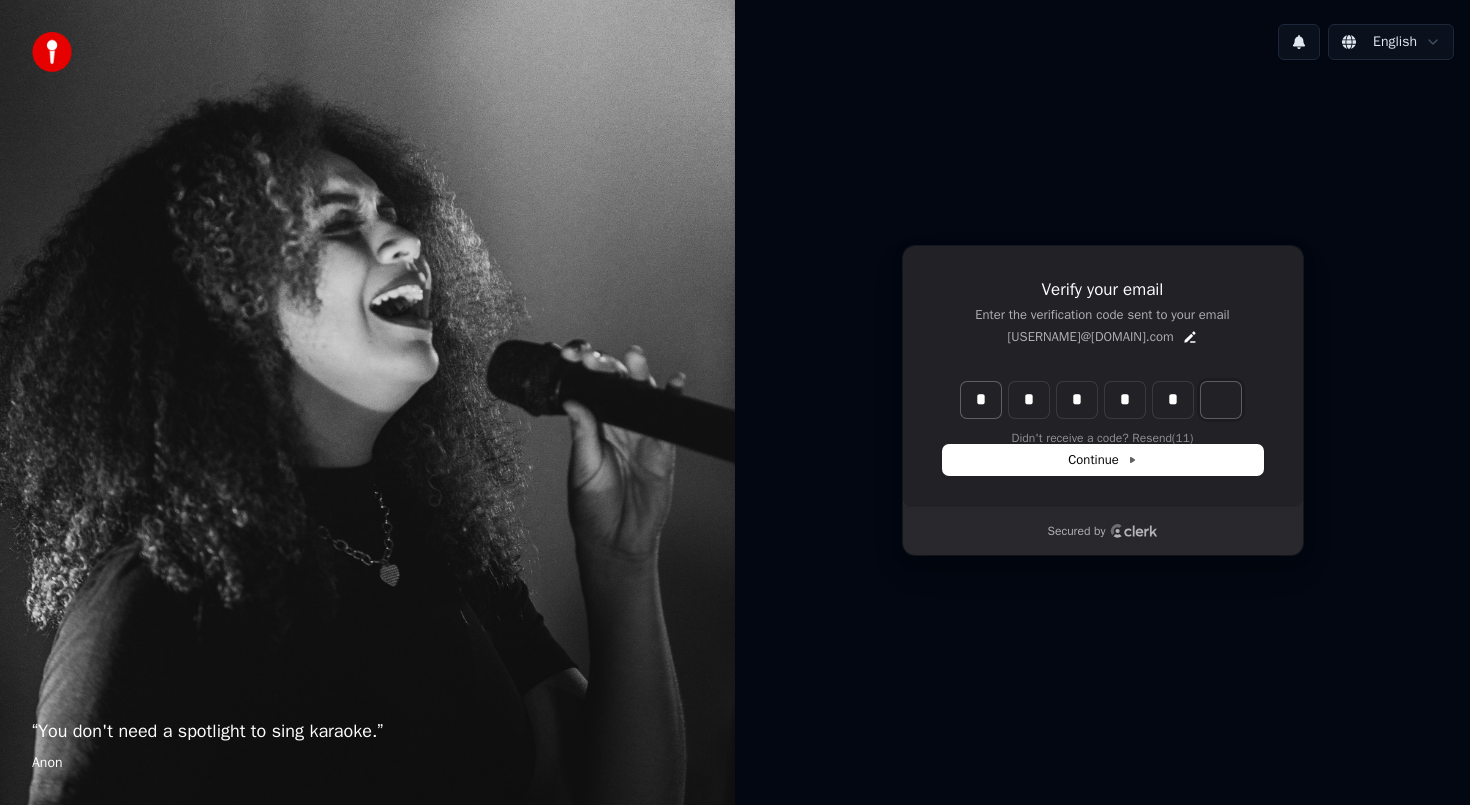 type on "*****" 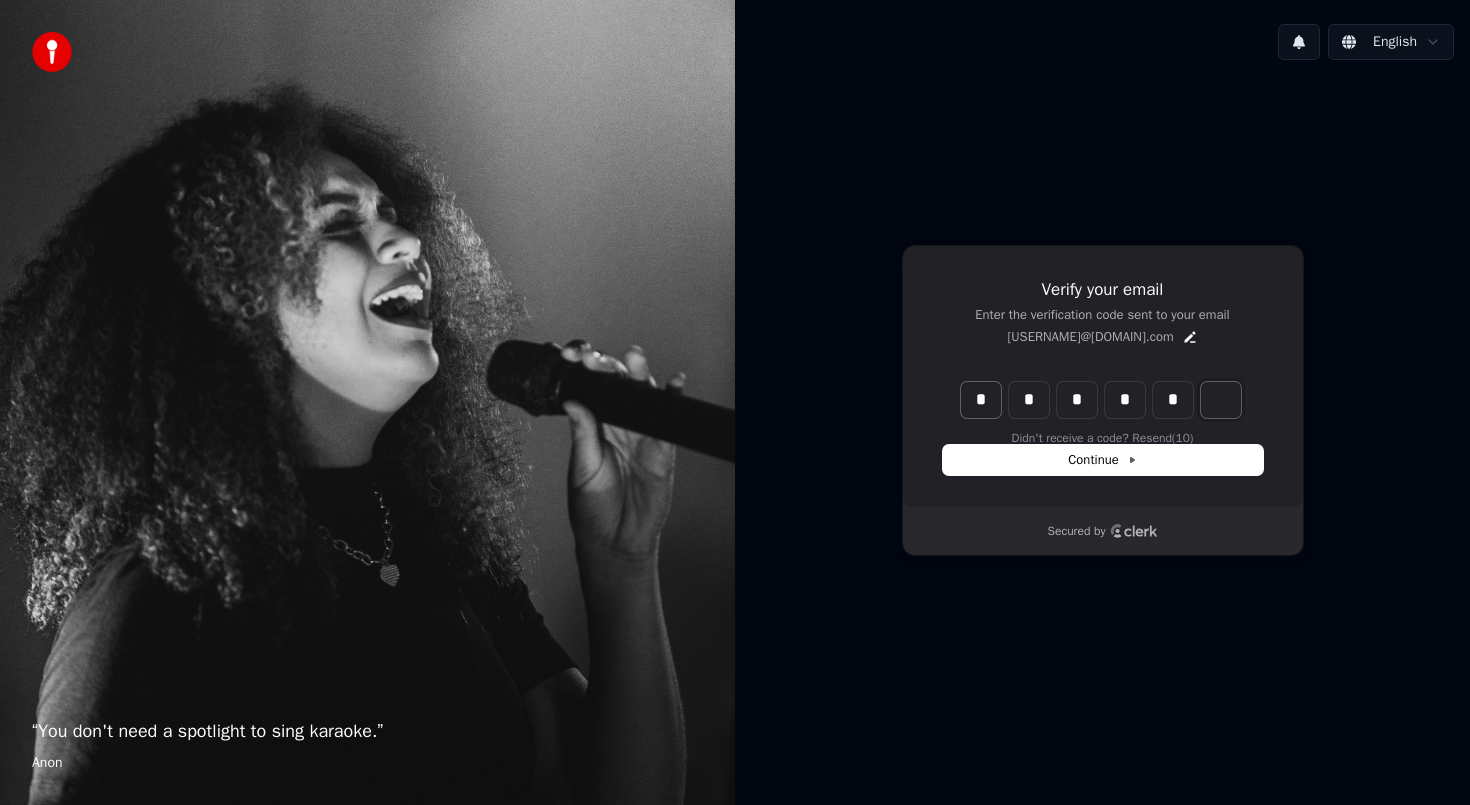 type on "*" 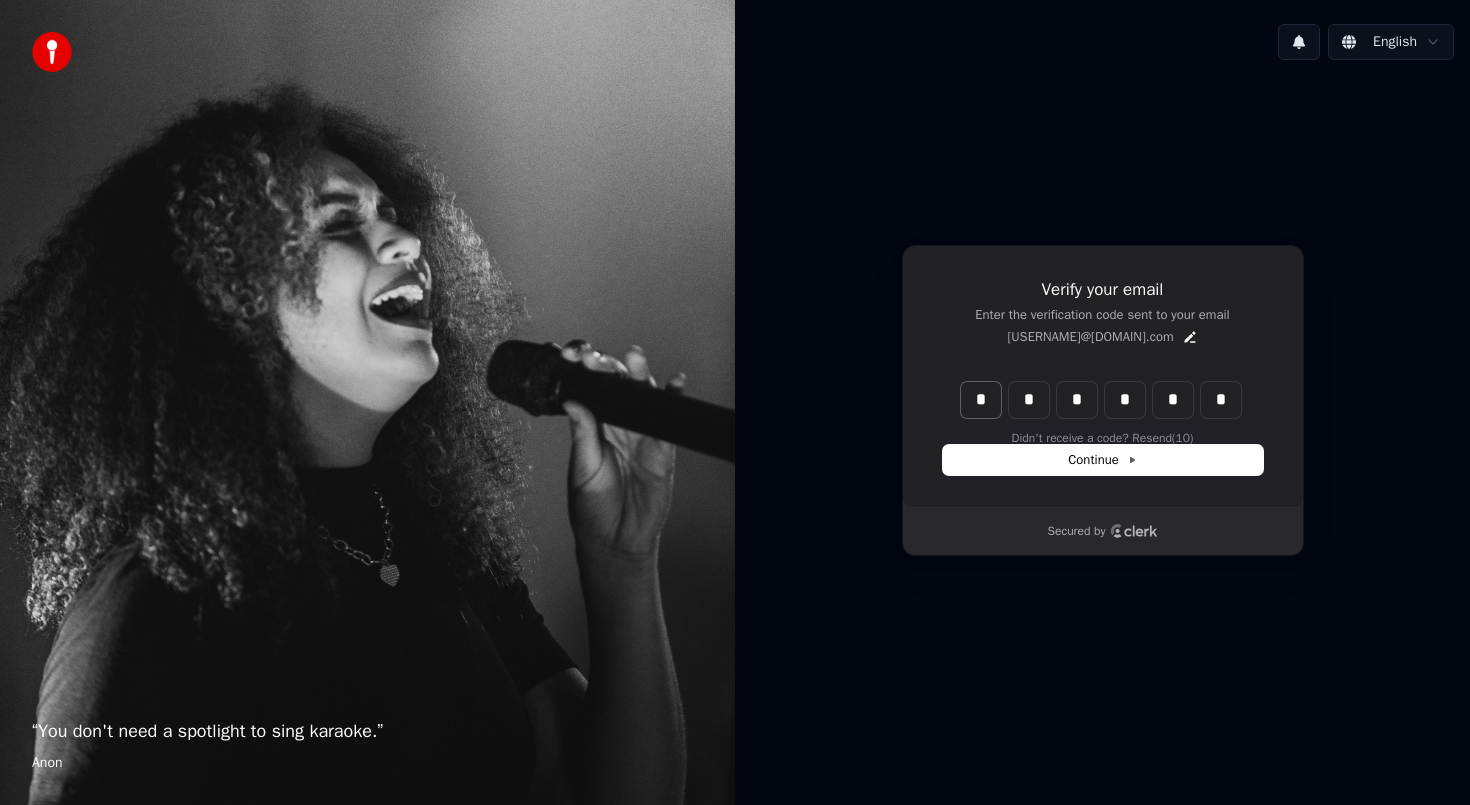 type on "******" 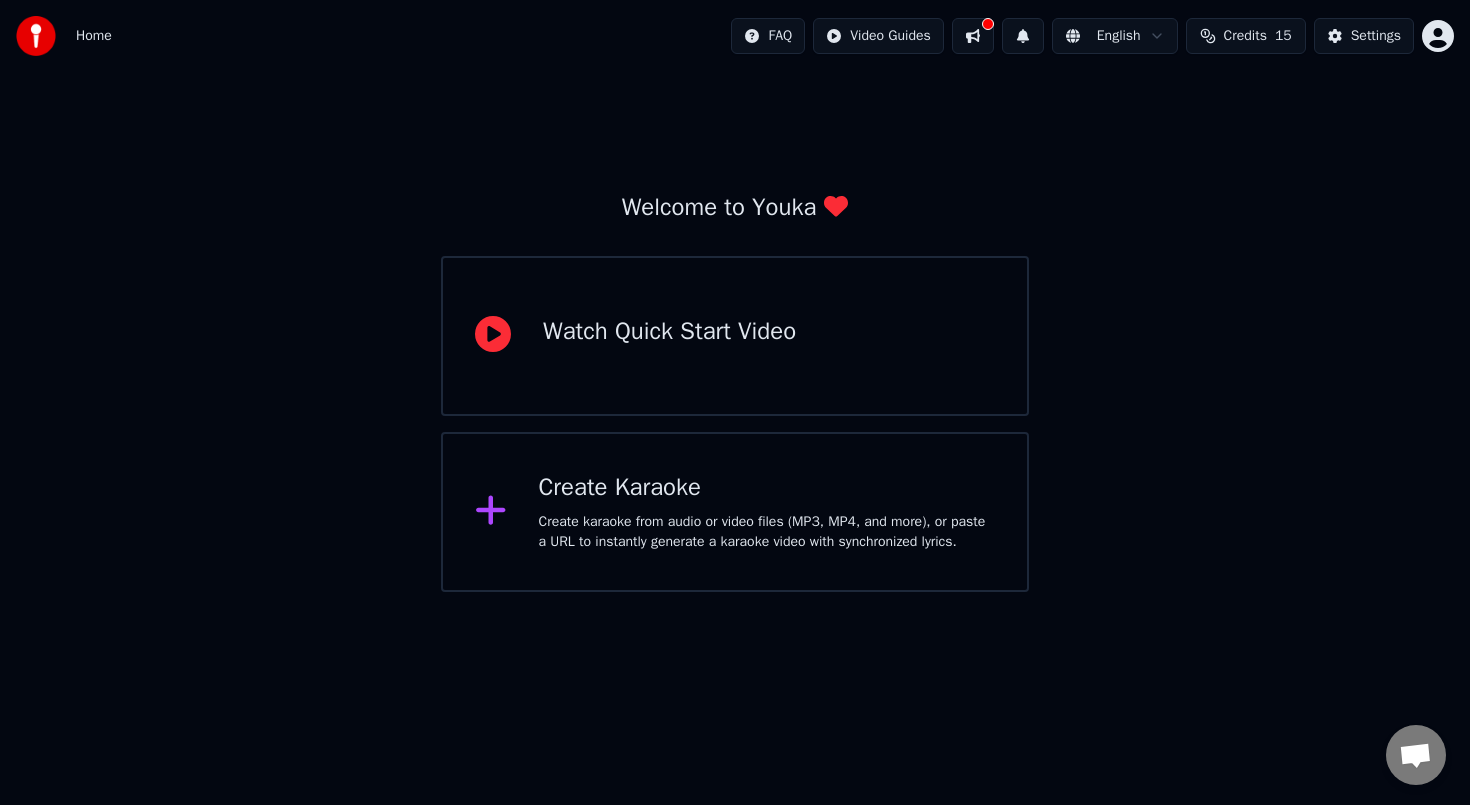 click on "Create karaoke from audio or video files (MP3, MP4, and more), or paste a URL to instantly generate a karaoke video with synchronized lyrics." at bounding box center (767, 532) 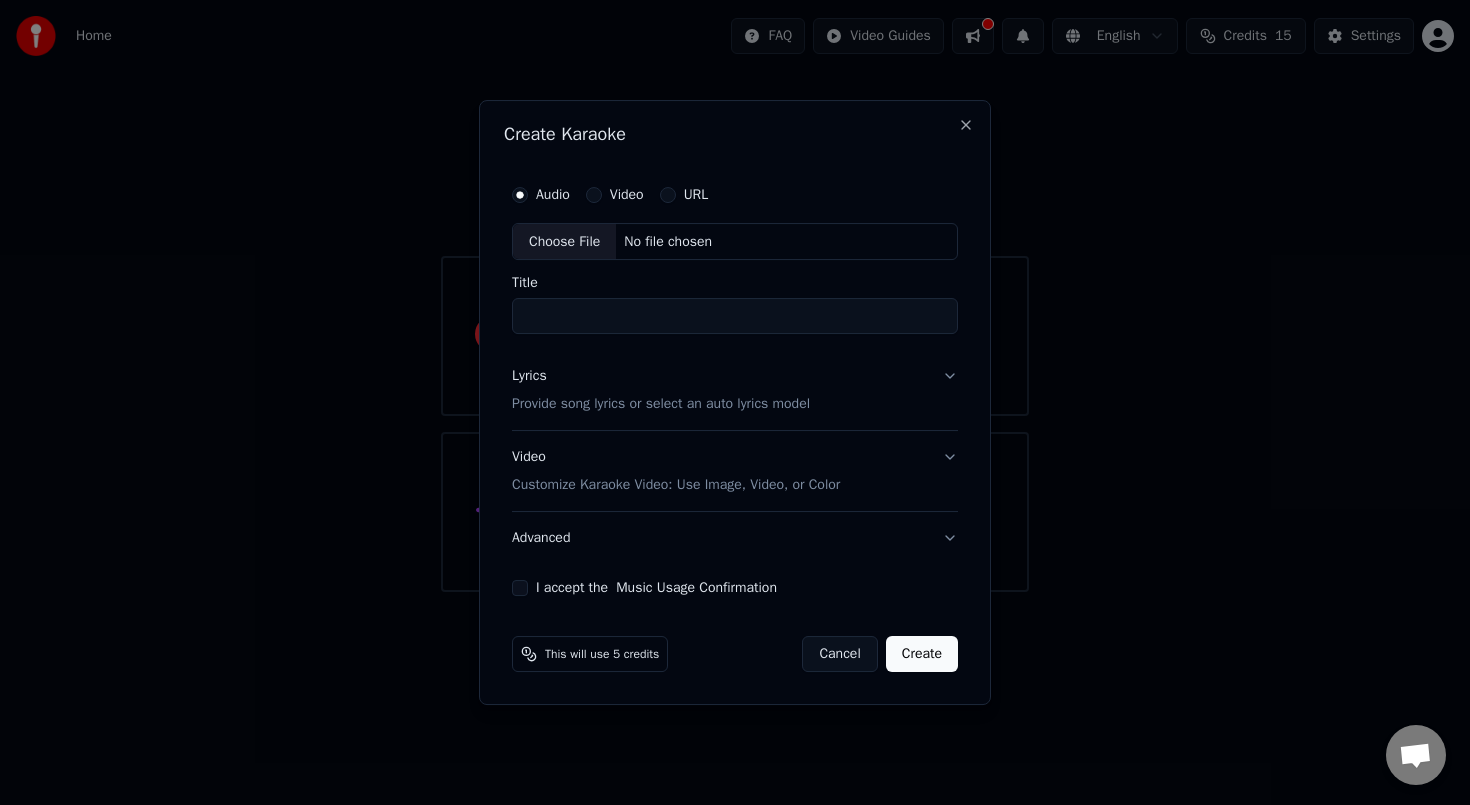 click on "Provide song lyrics or select an auto lyrics model" at bounding box center (661, 405) 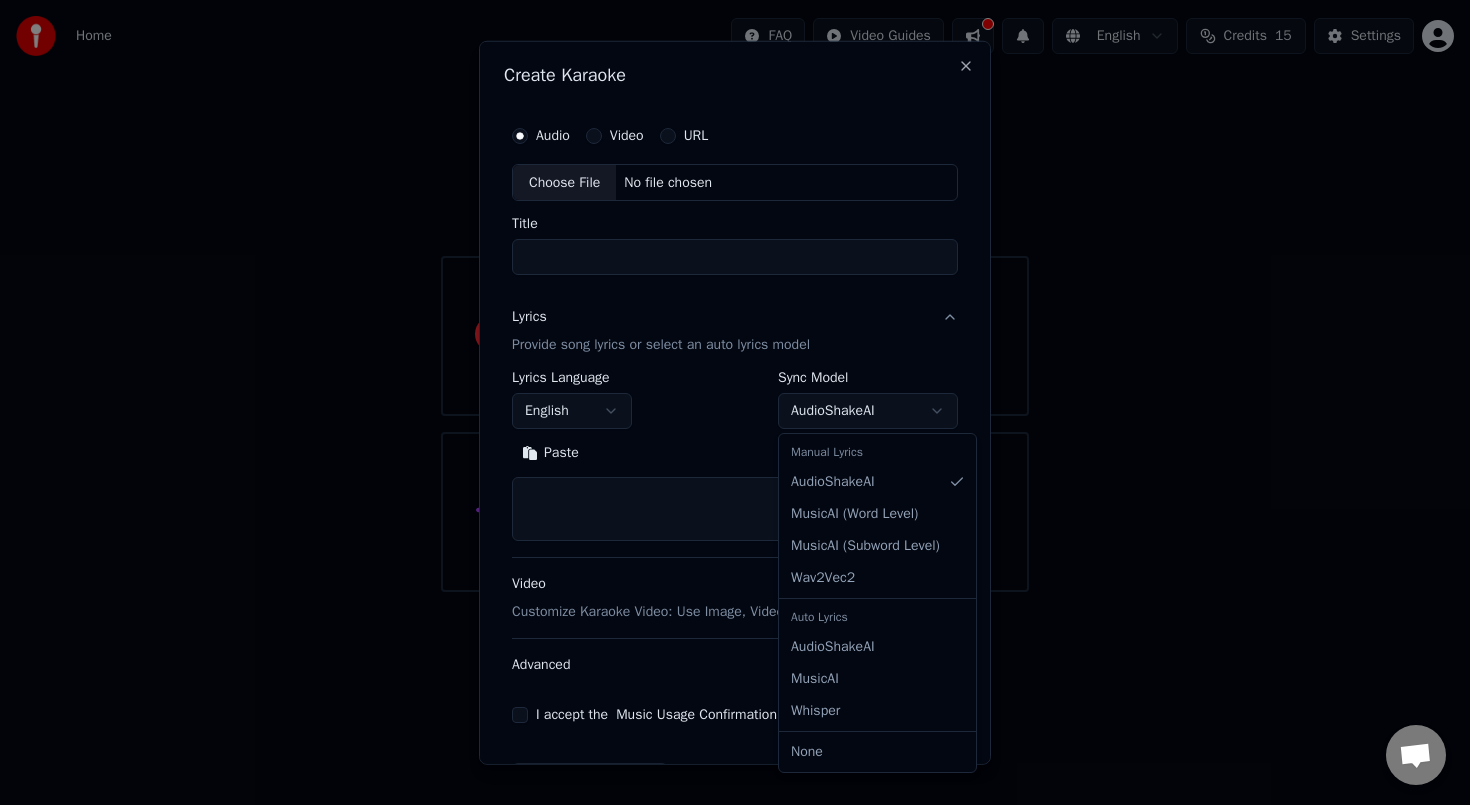 click on "**********" at bounding box center [735, 296] 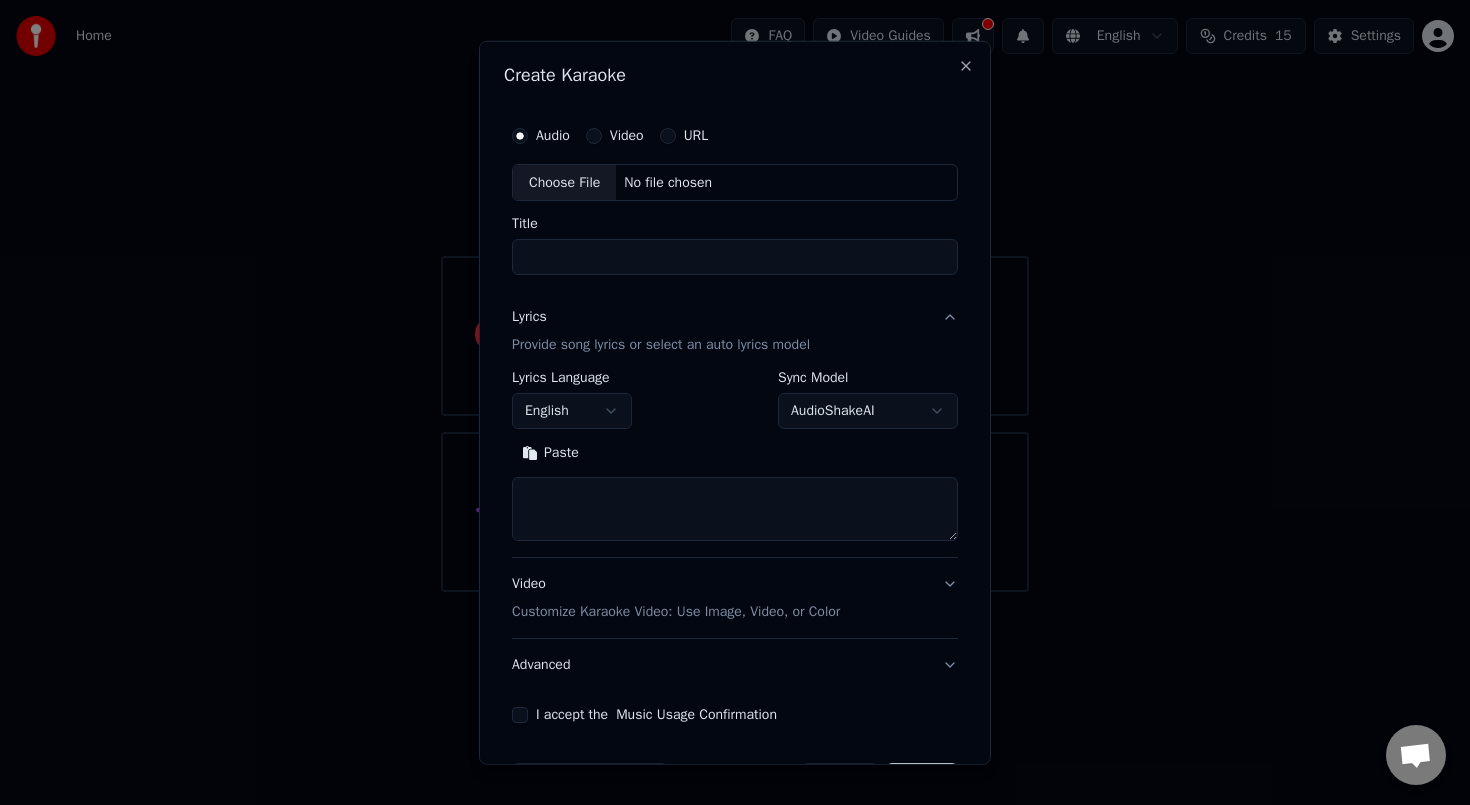 click on "**********" at bounding box center [735, 296] 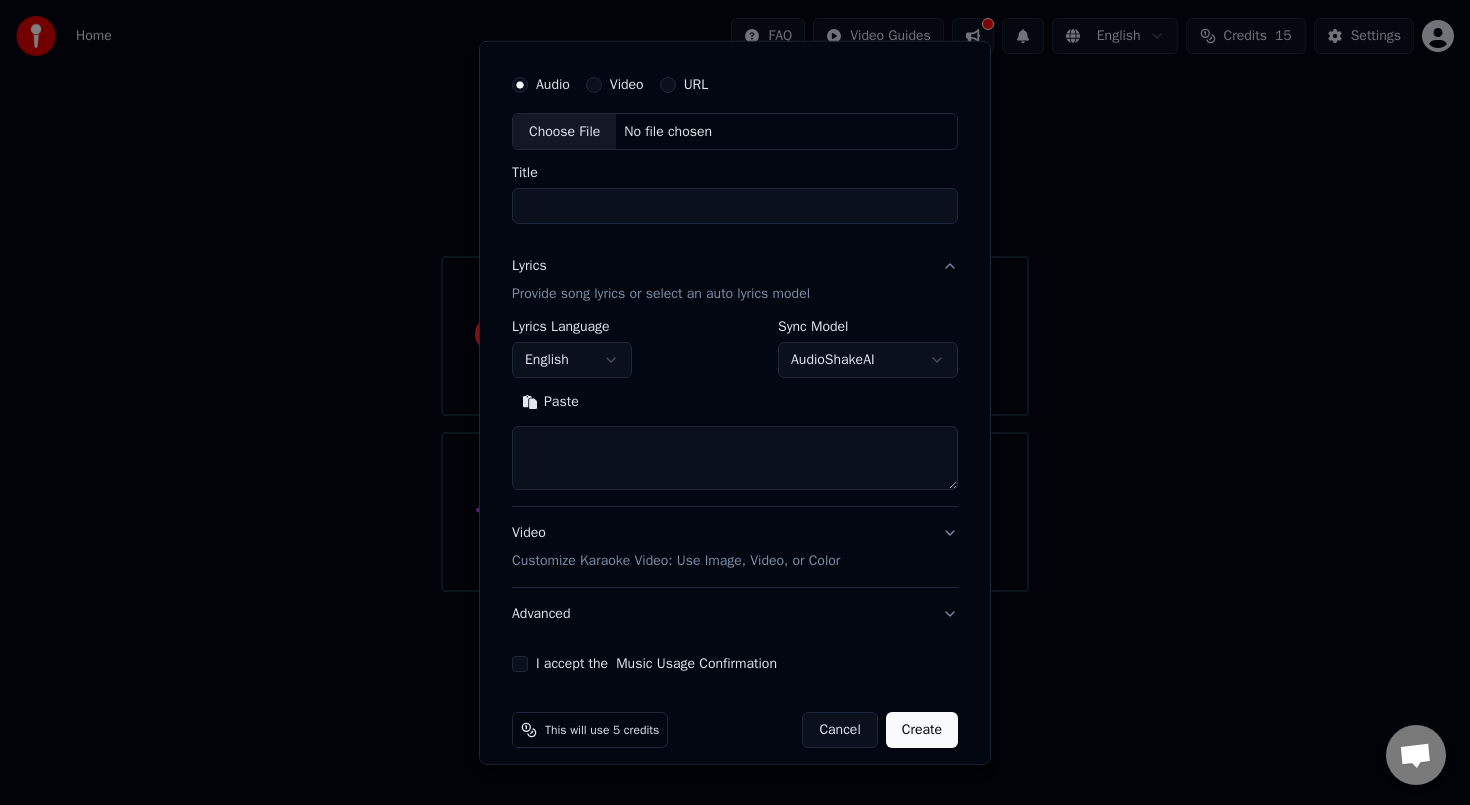 scroll, scrollTop: 67, scrollLeft: 0, axis: vertical 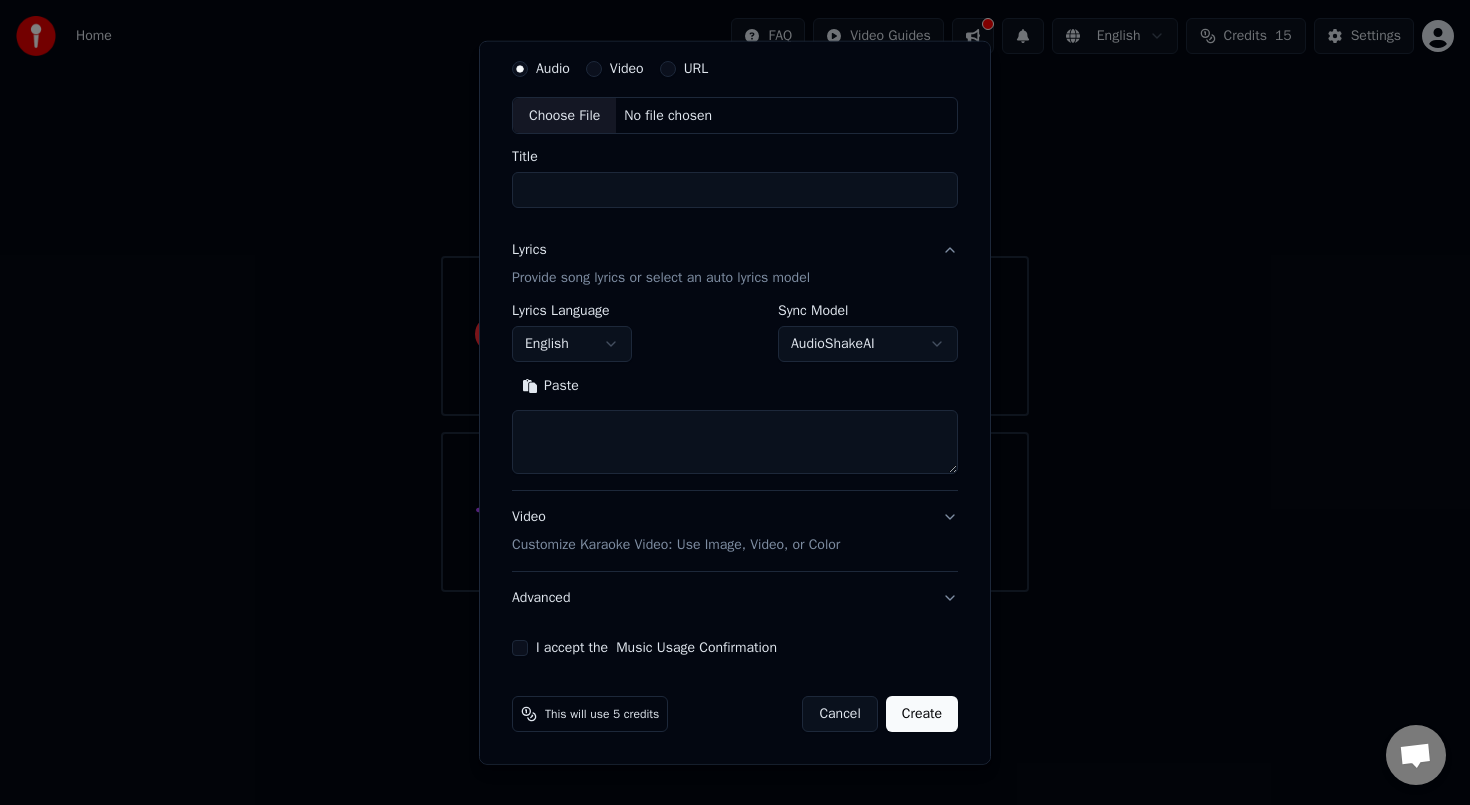 click on "I accept the   Music Usage Confirmation" at bounding box center [656, 648] 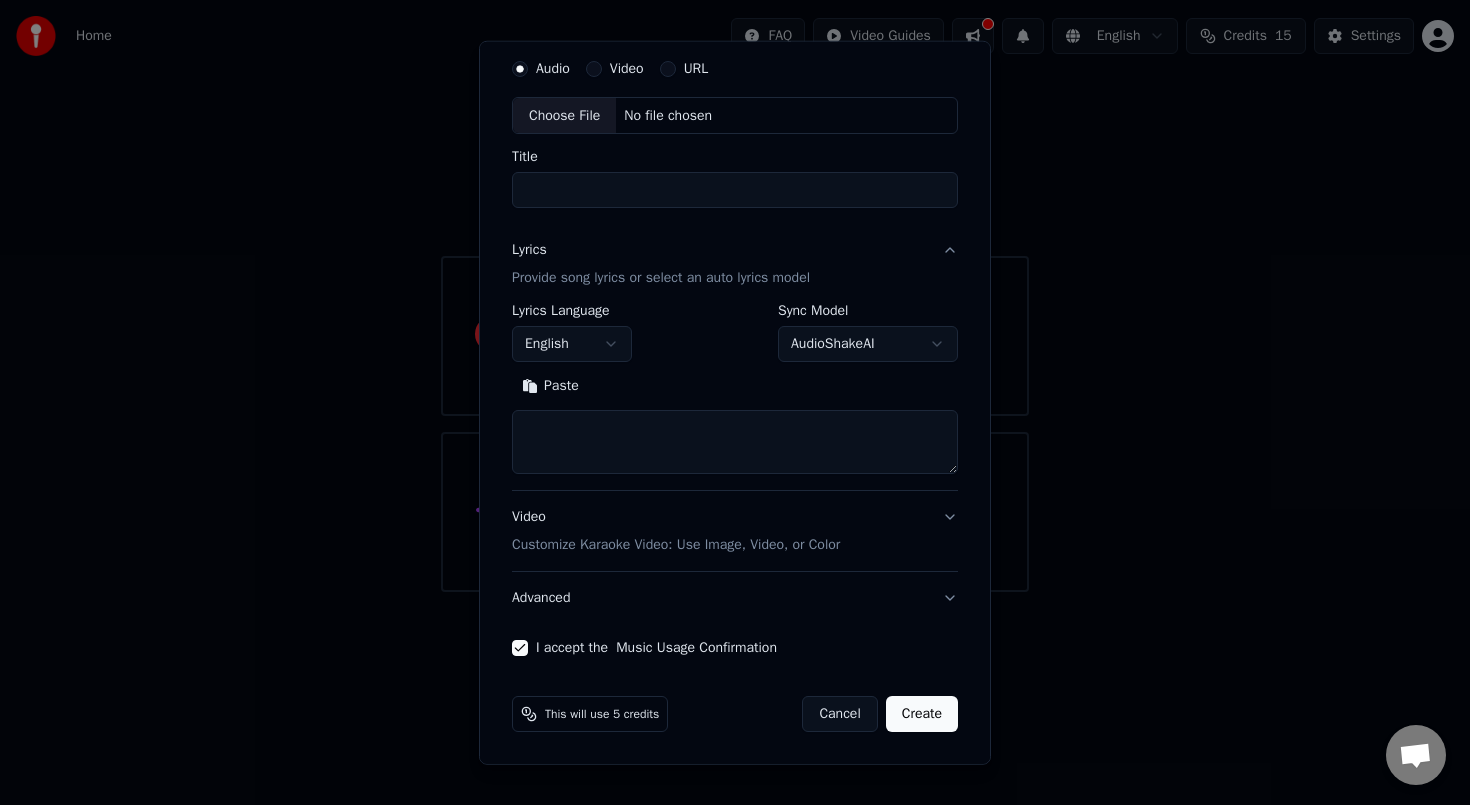 click on "Advanced" at bounding box center [735, 598] 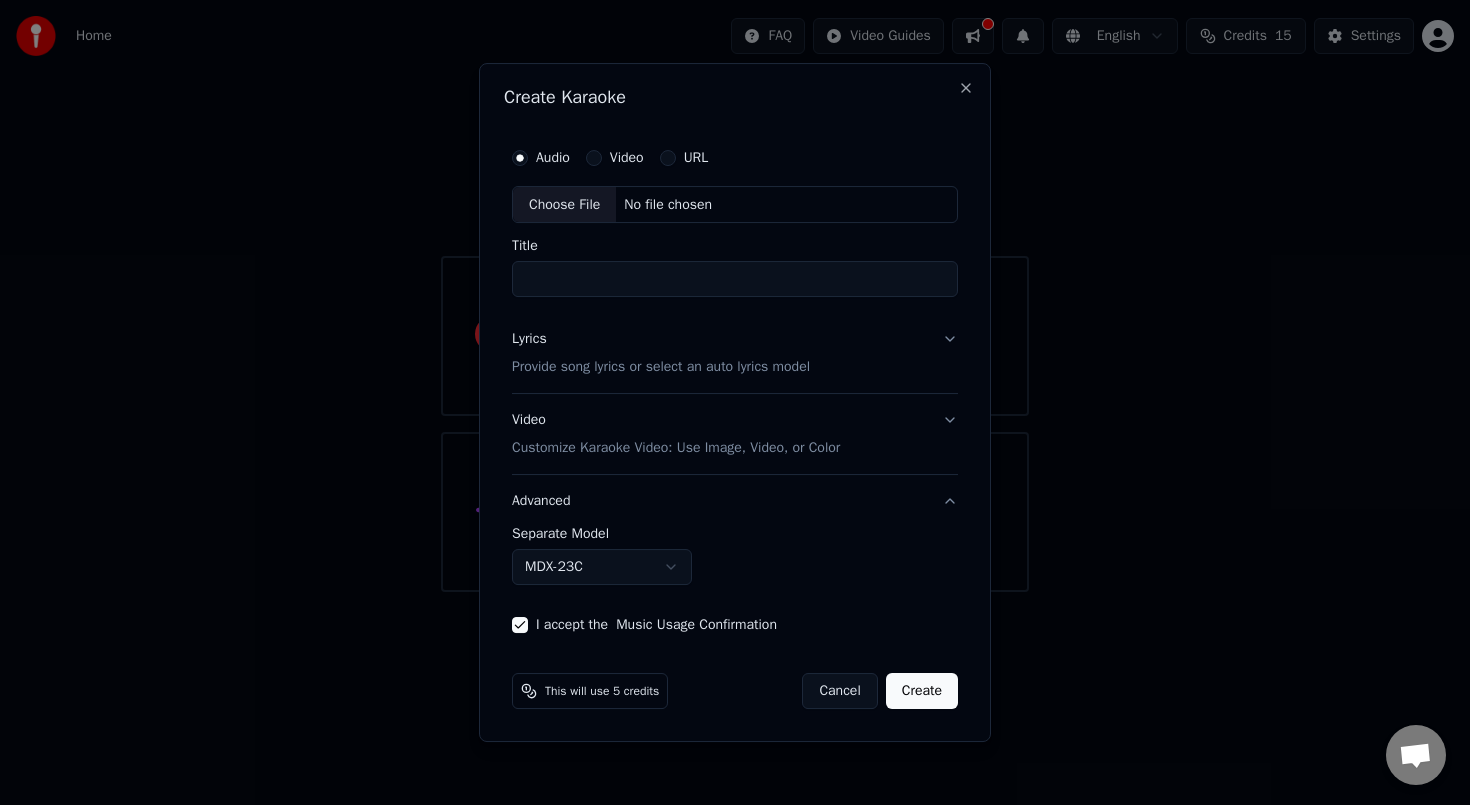click on "**********" at bounding box center (735, 296) 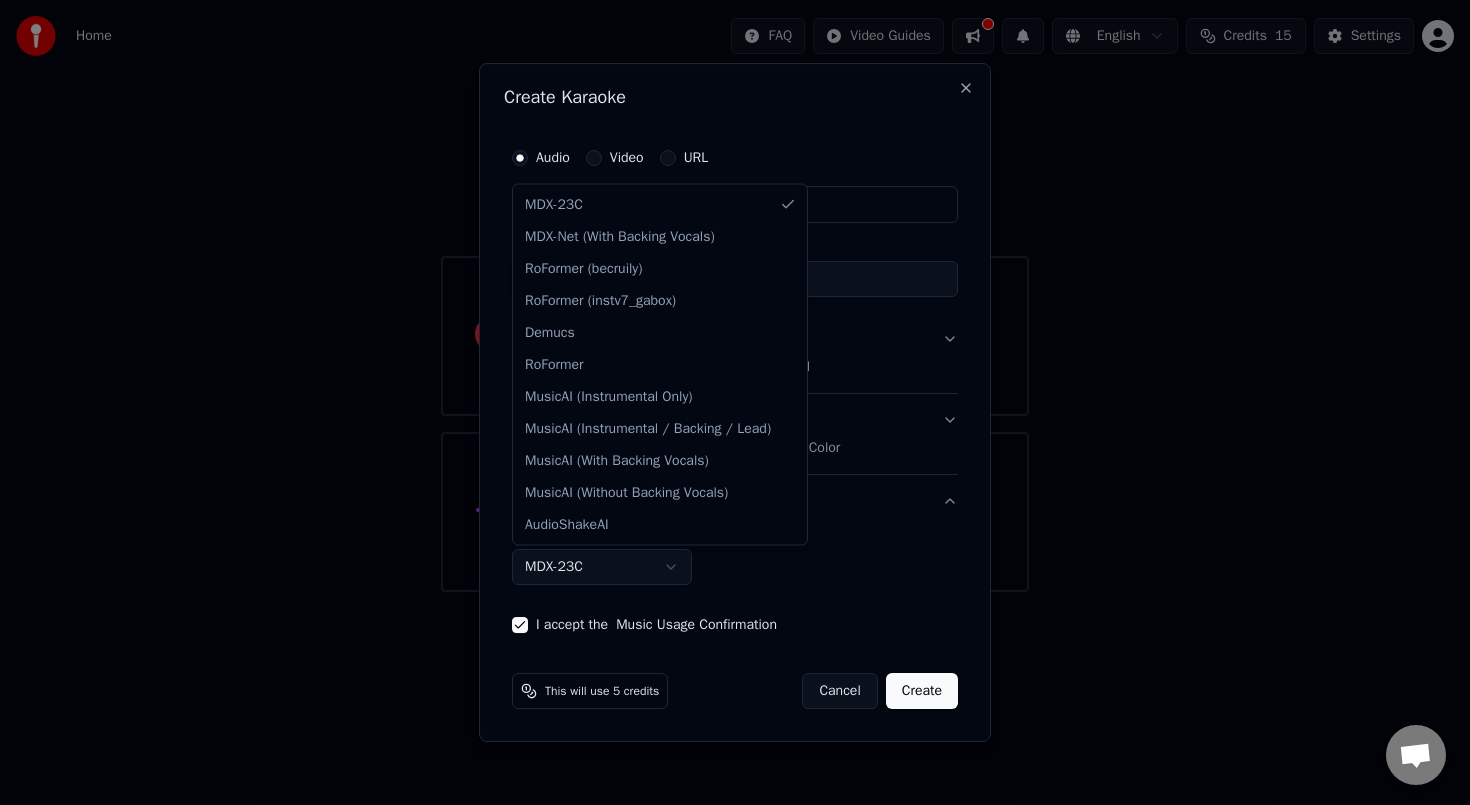 click on "**********" at bounding box center [735, 296] 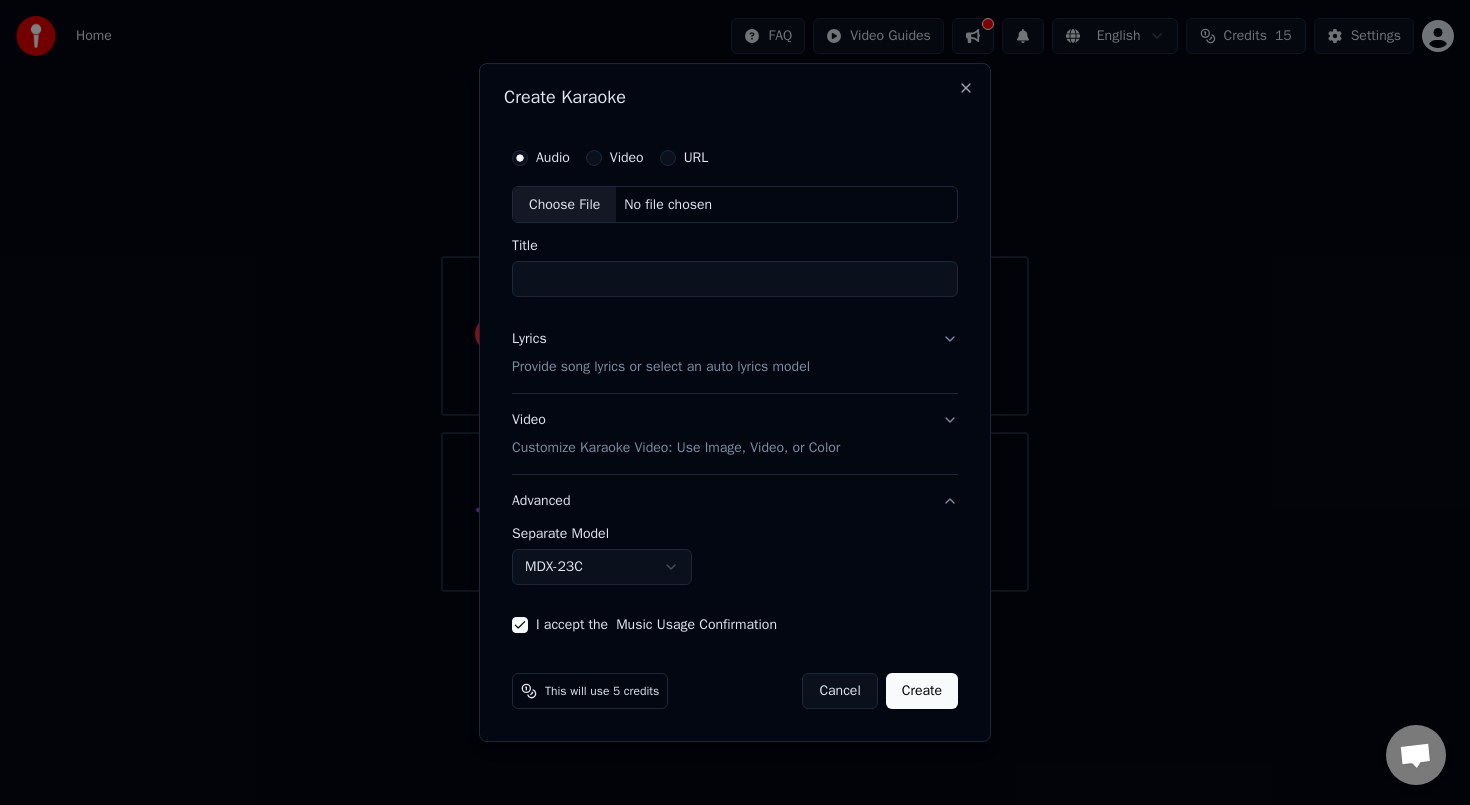 click on "Video" at bounding box center (627, 158) 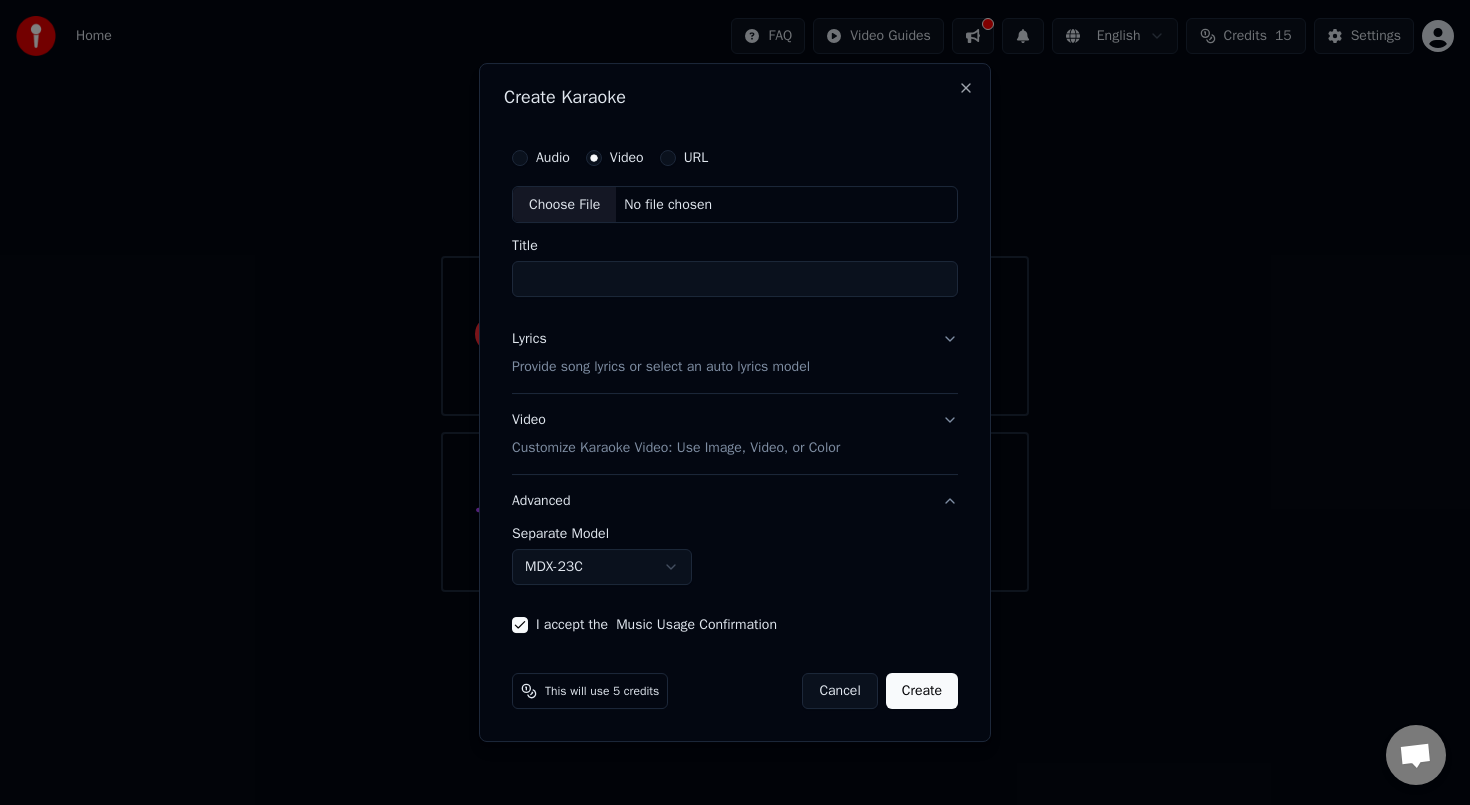 click on "Choose File" at bounding box center (564, 205) 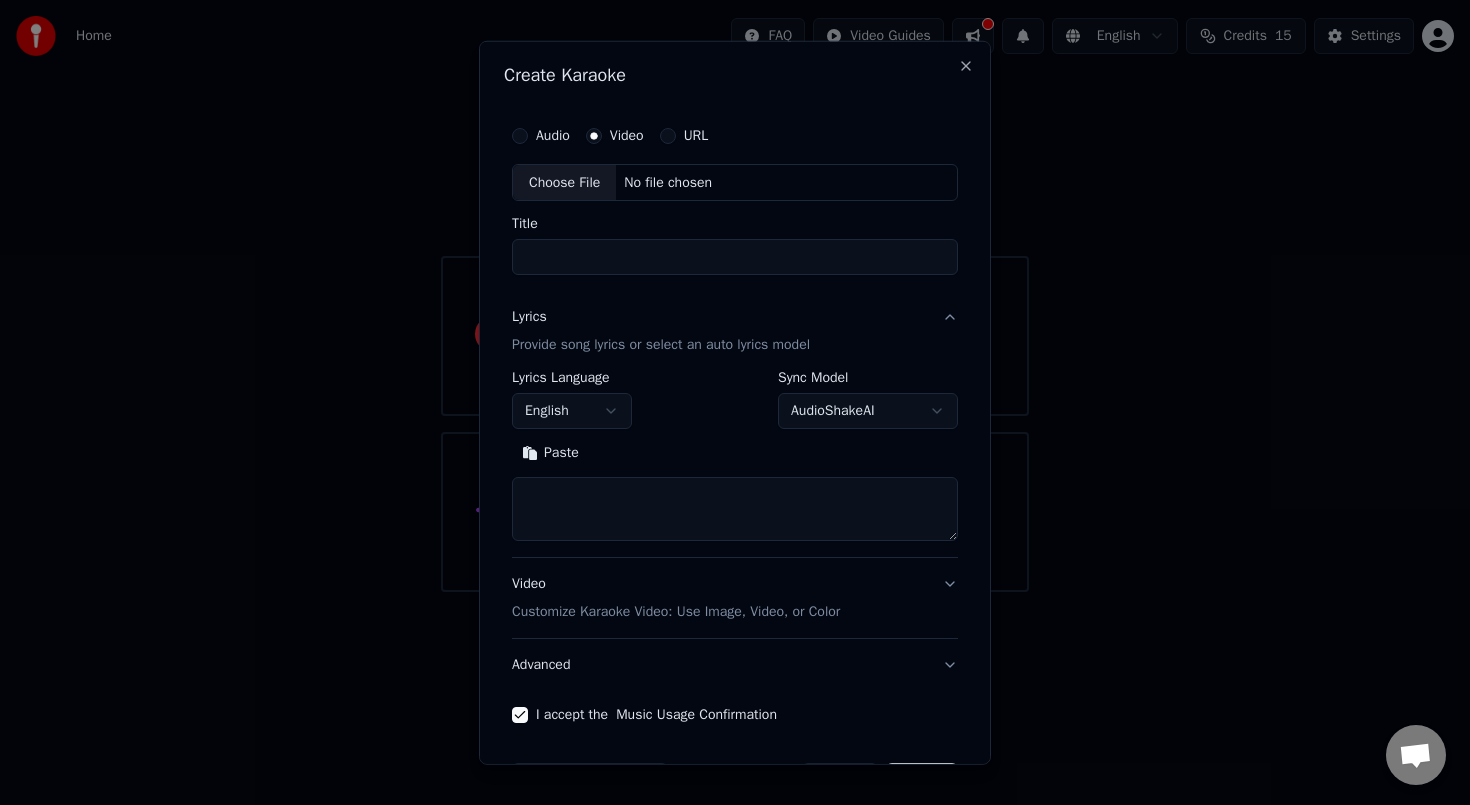 click on "Lyrics Provide song lyrics or select an auto lyrics model" at bounding box center [735, 331] 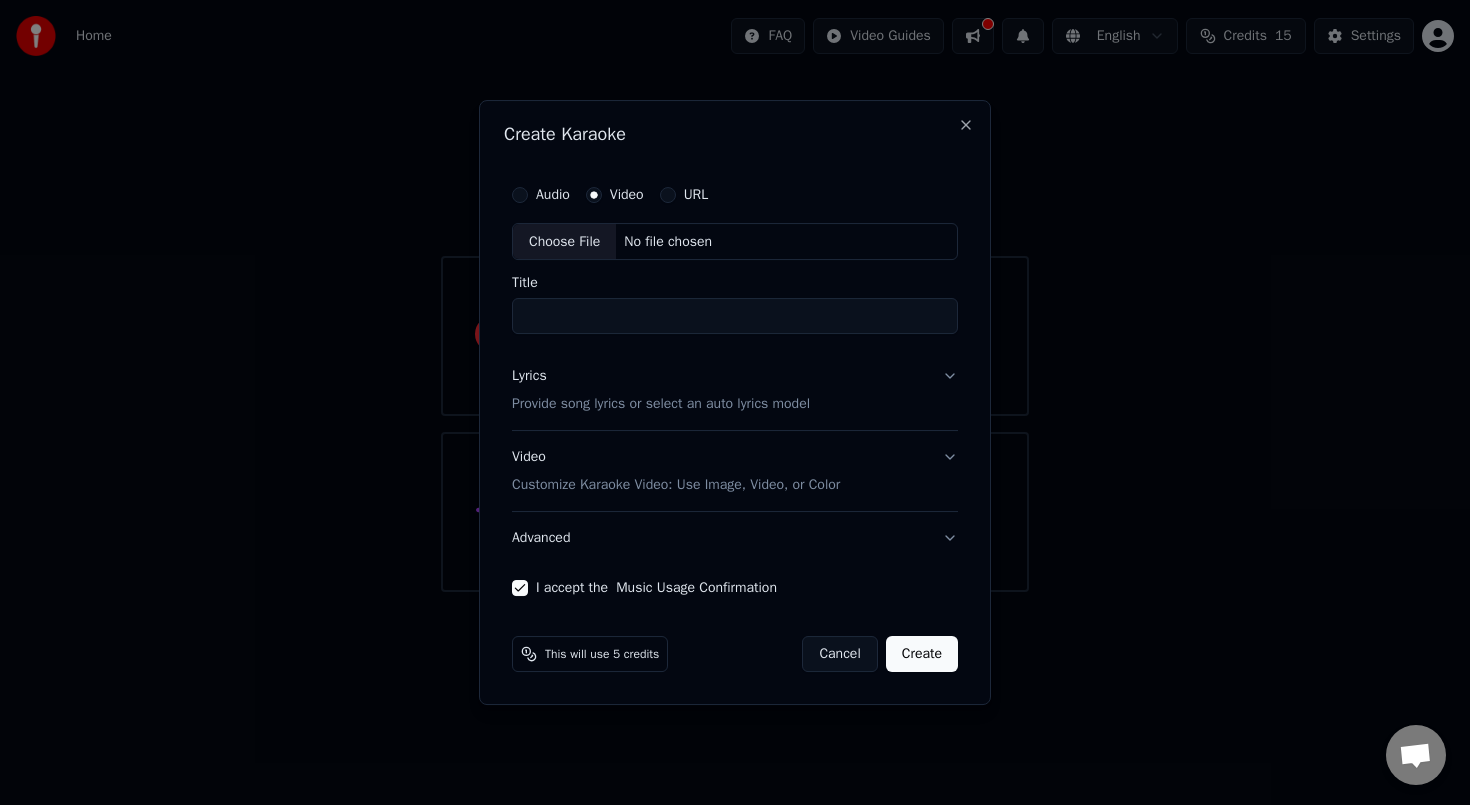 click on "Customize Karaoke Video: Use Image, Video, or Color" at bounding box center [676, 485] 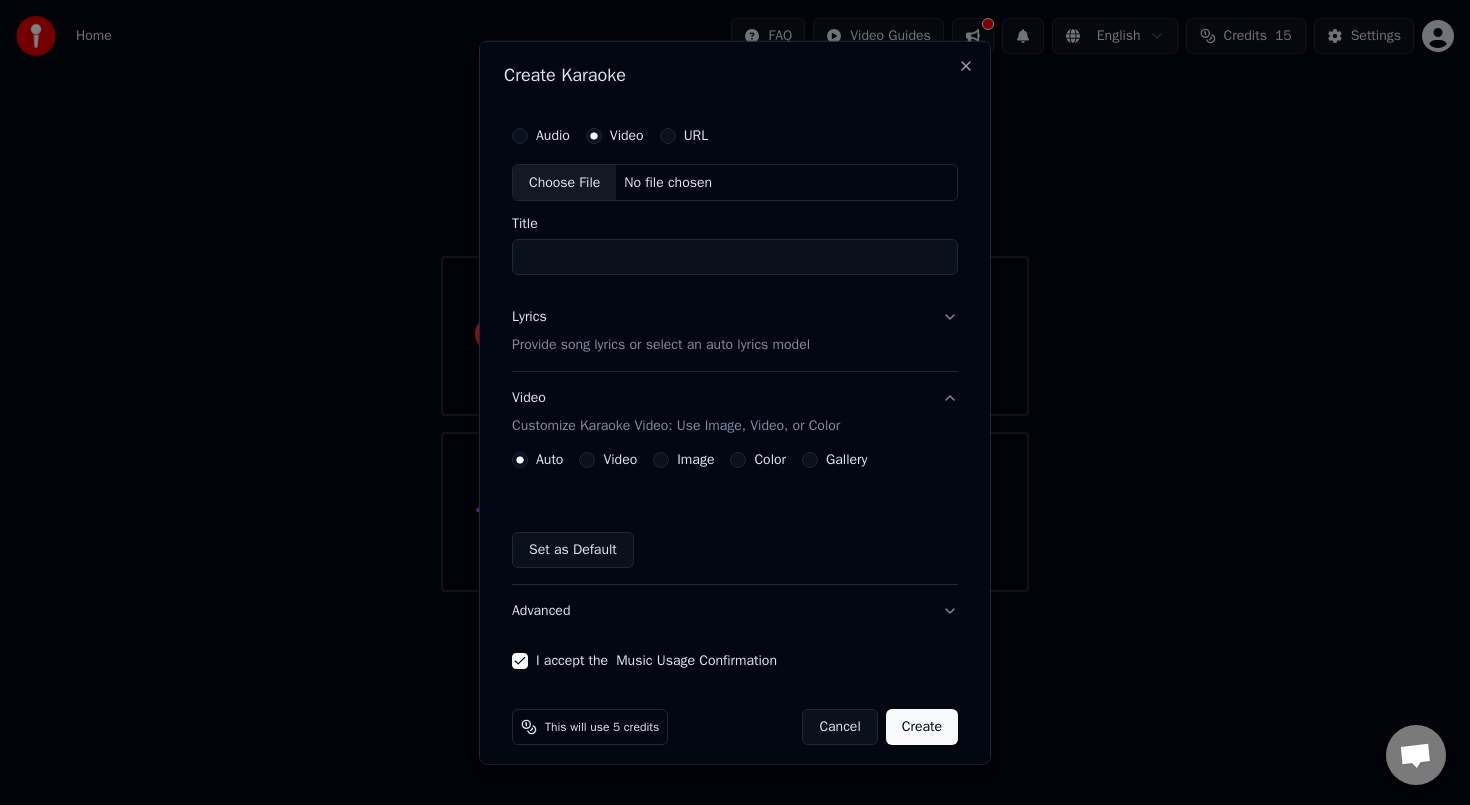click on "Audio" at bounding box center (520, 135) 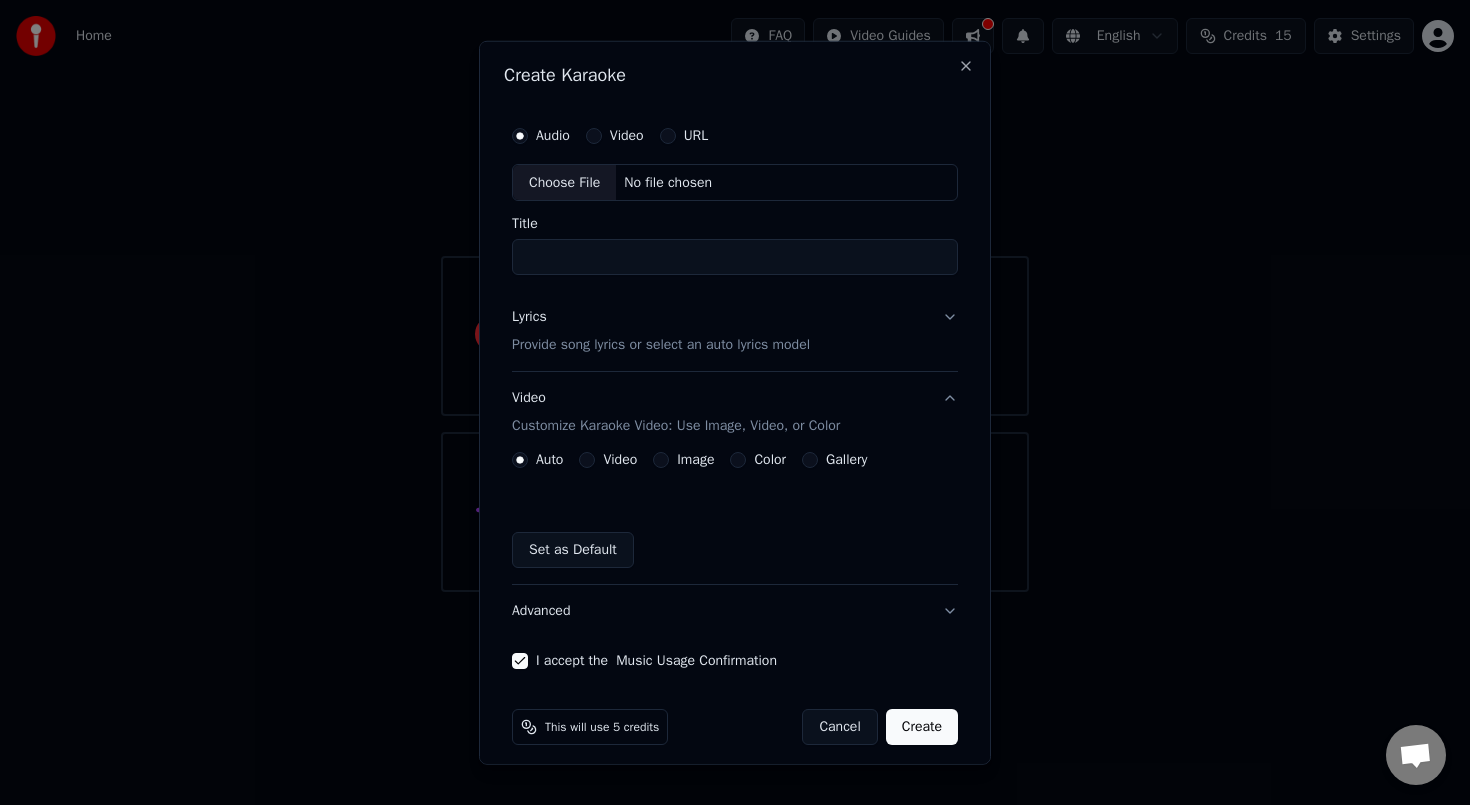 click on "Choose File" at bounding box center [564, 182] 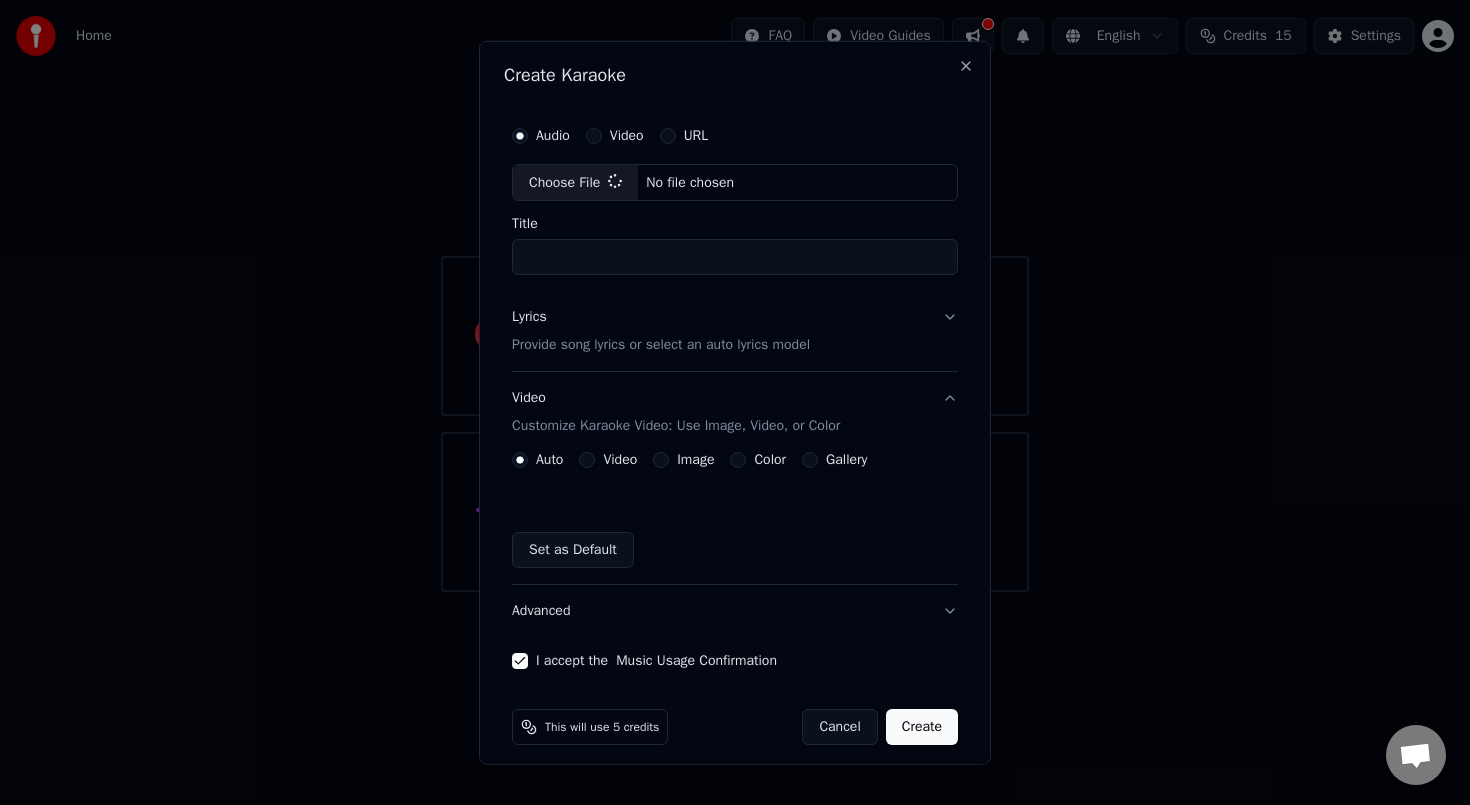 click on "Title" at bounding box center (735, 257) 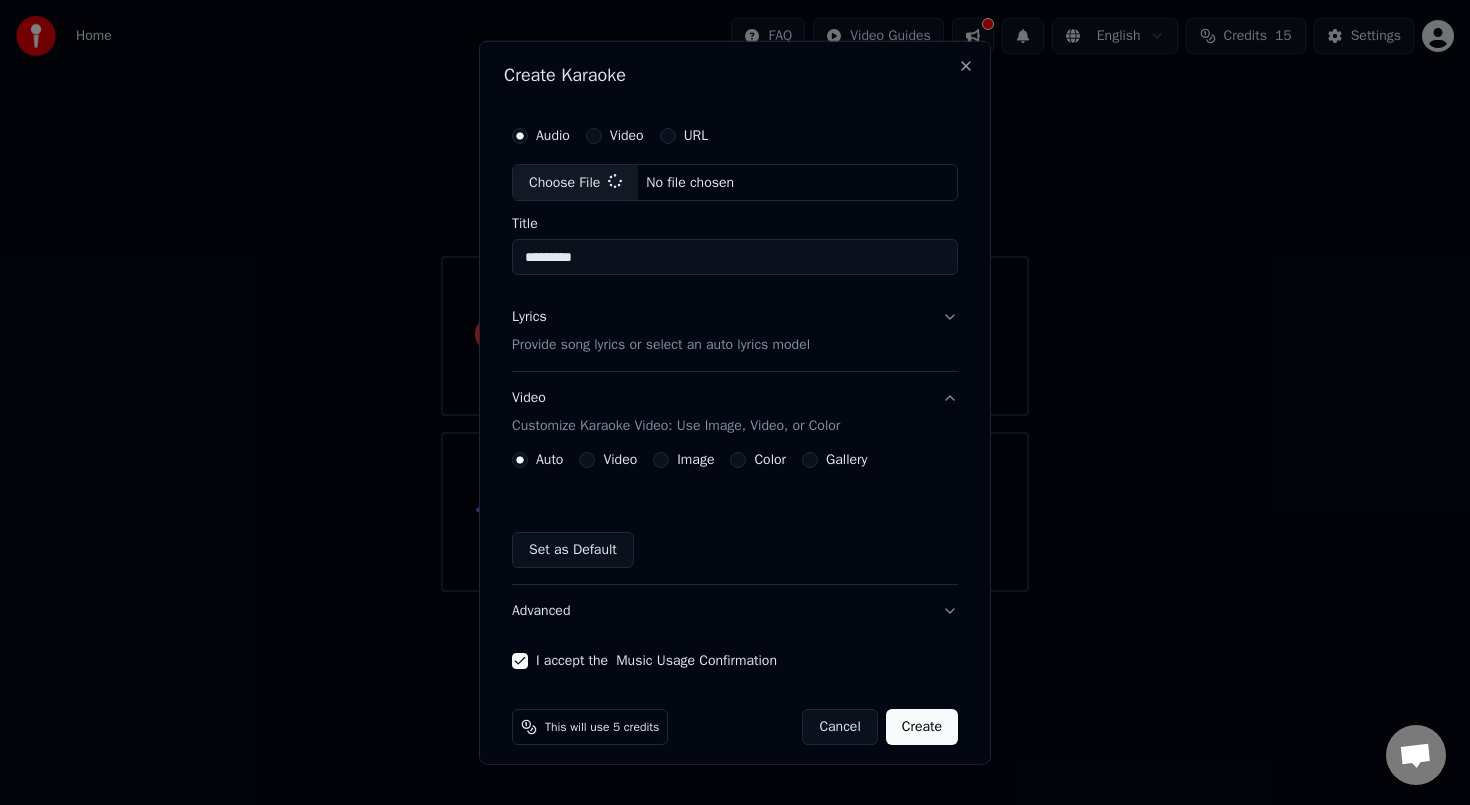 click on "Lyrics Provide song lyrics or select an auto lyrics model" at bounding box center [735, 331] 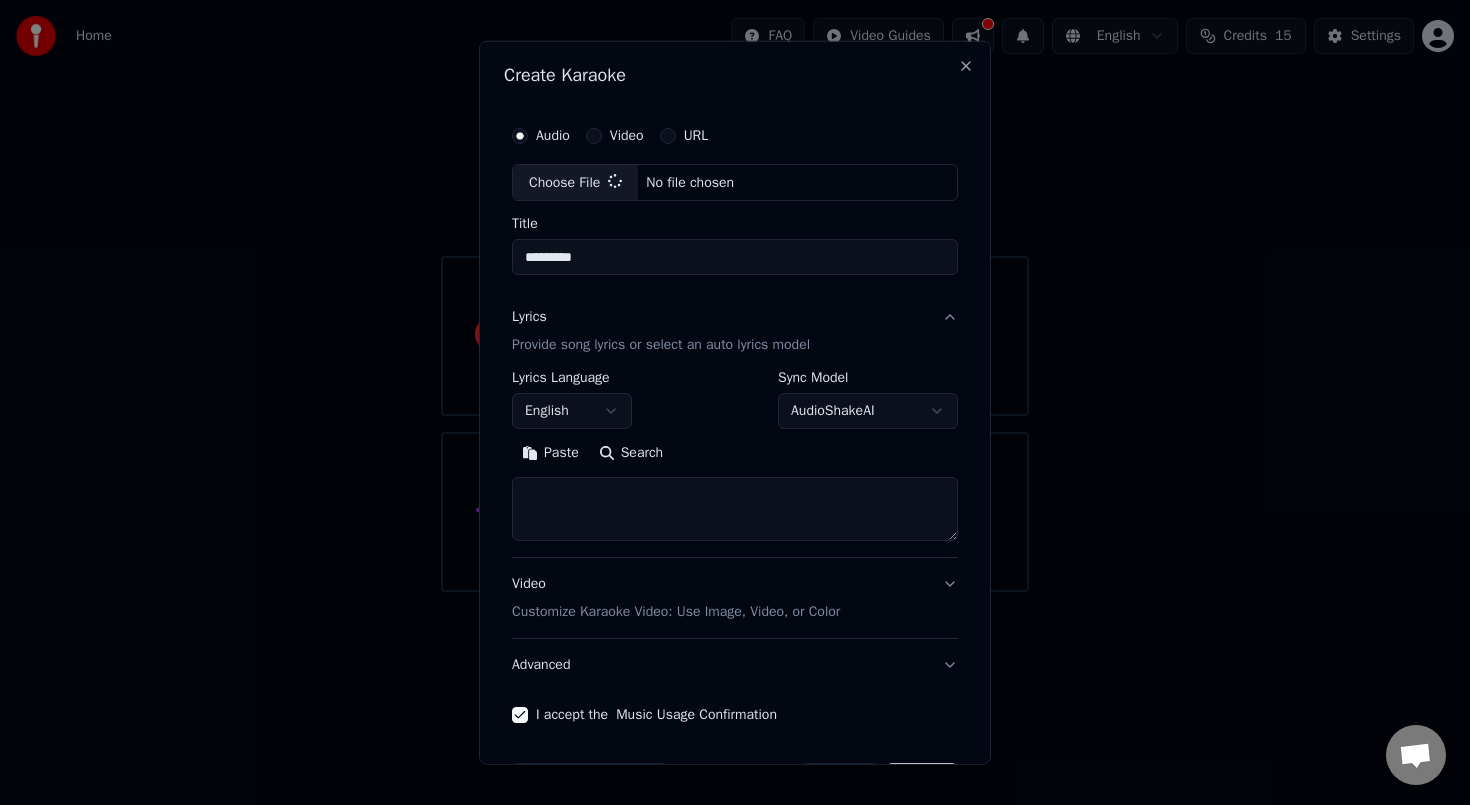 type on "**********" 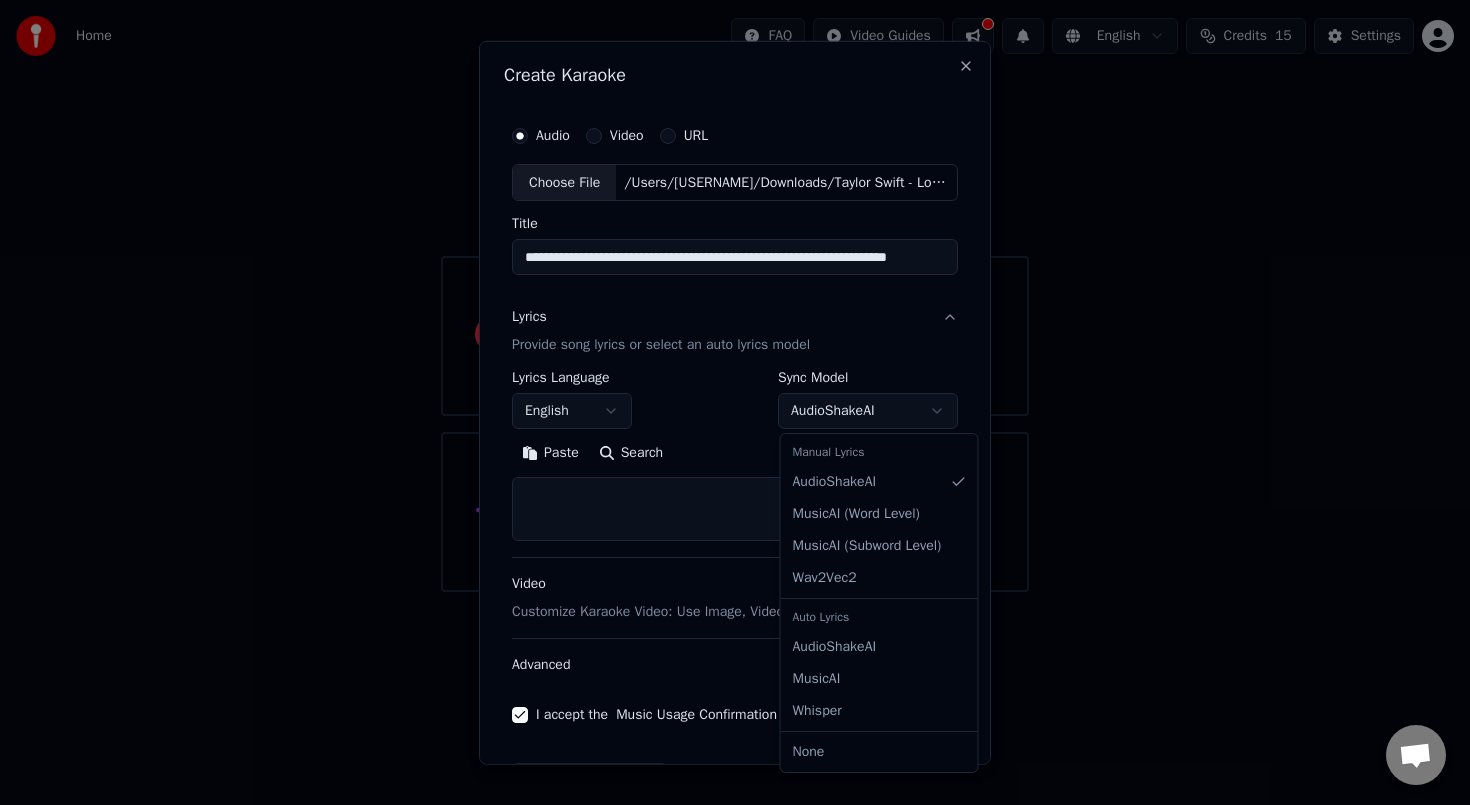 click on "**********" at bounding box center (735, 296) 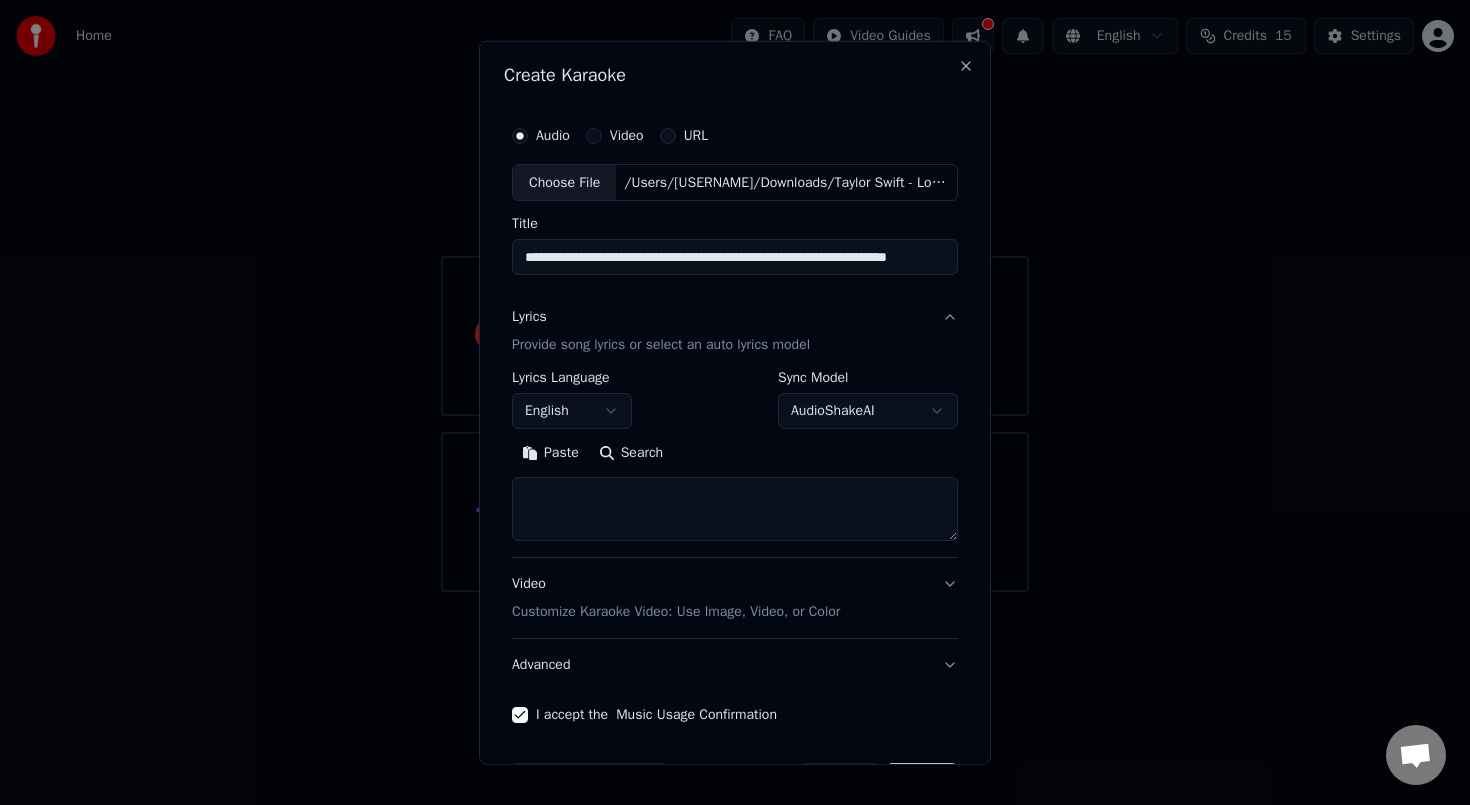 click on "**********" at bounding box center (735, 296) 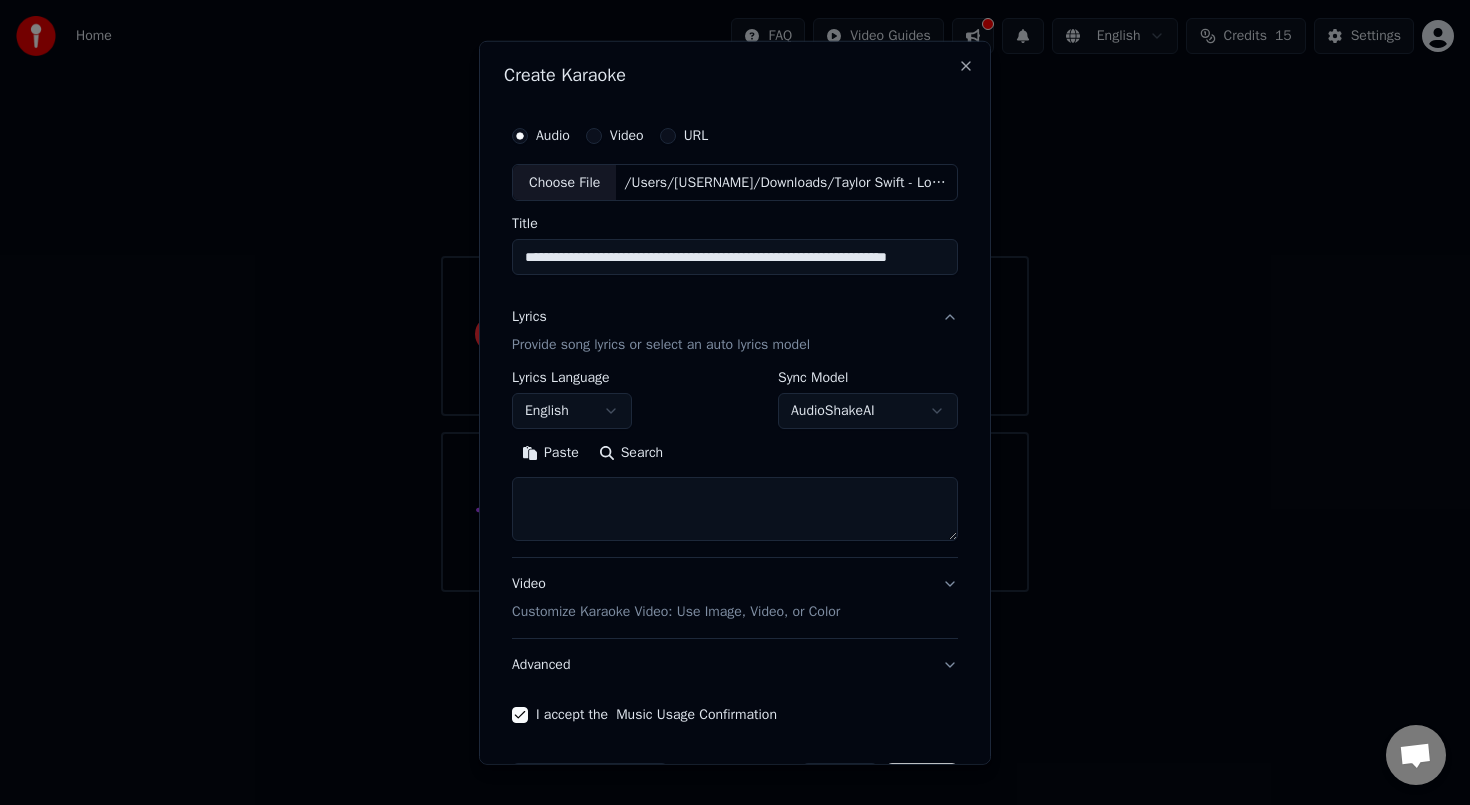 click on "Lyrics Provide song lyrics or select an auto lyrics model" at bounding box center [661, 331] 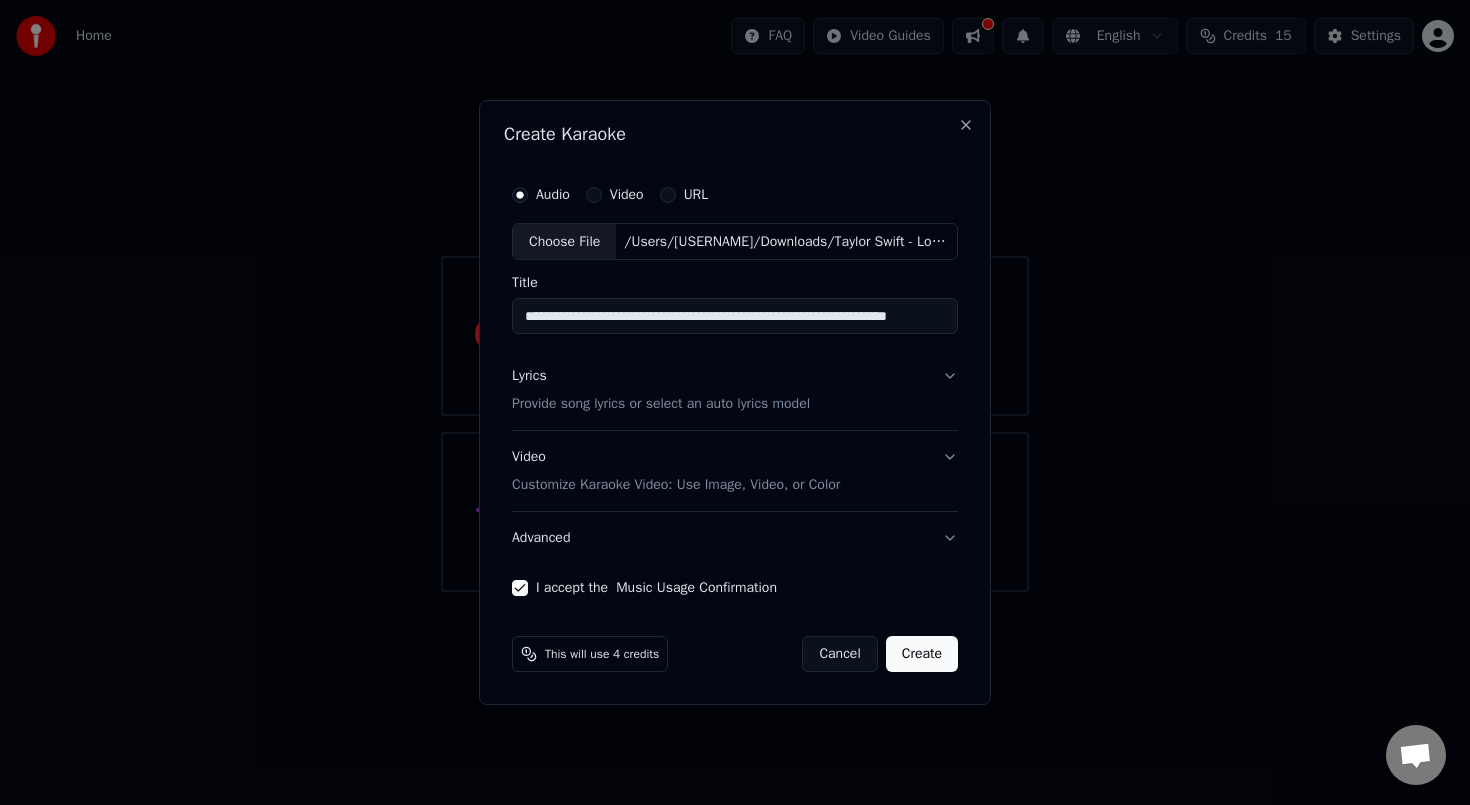 click on "Video Customize Karaoke Video: Use Image, Video, or Color" at bounding box center [735, 472] 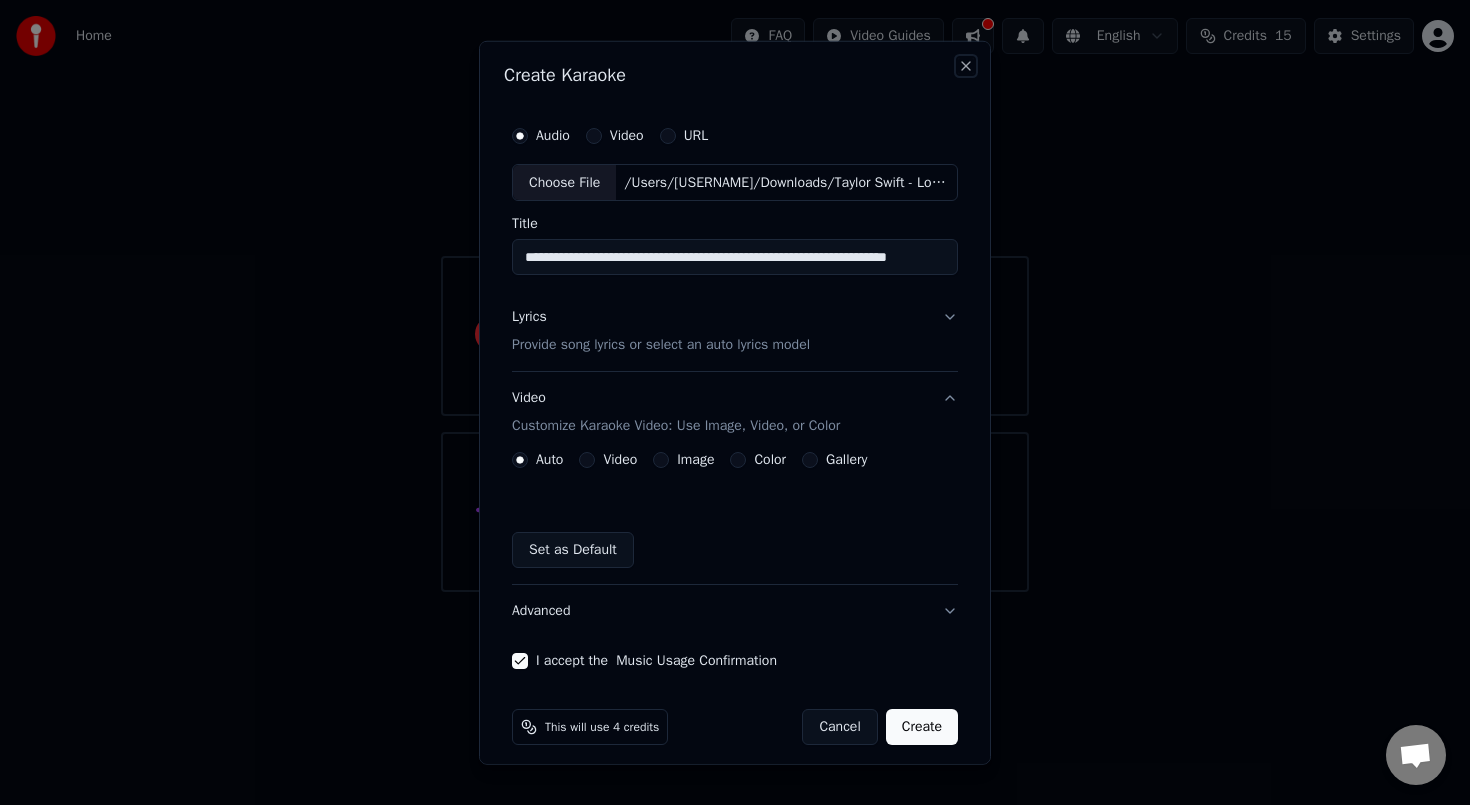 click on "Close" at bounding box center [966, 65] 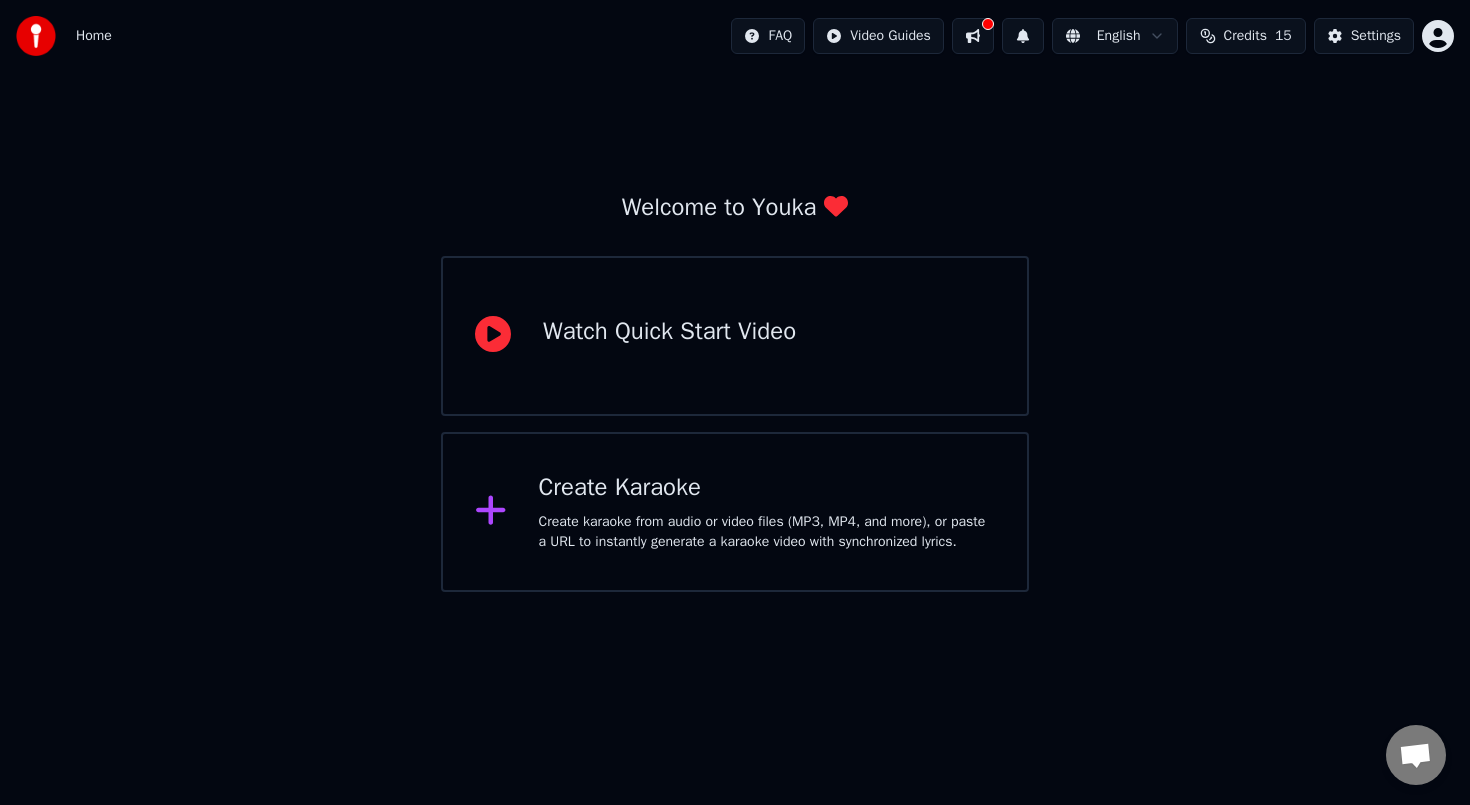 click on "Watch Quick Start Video" at bounding box center [735, 336] 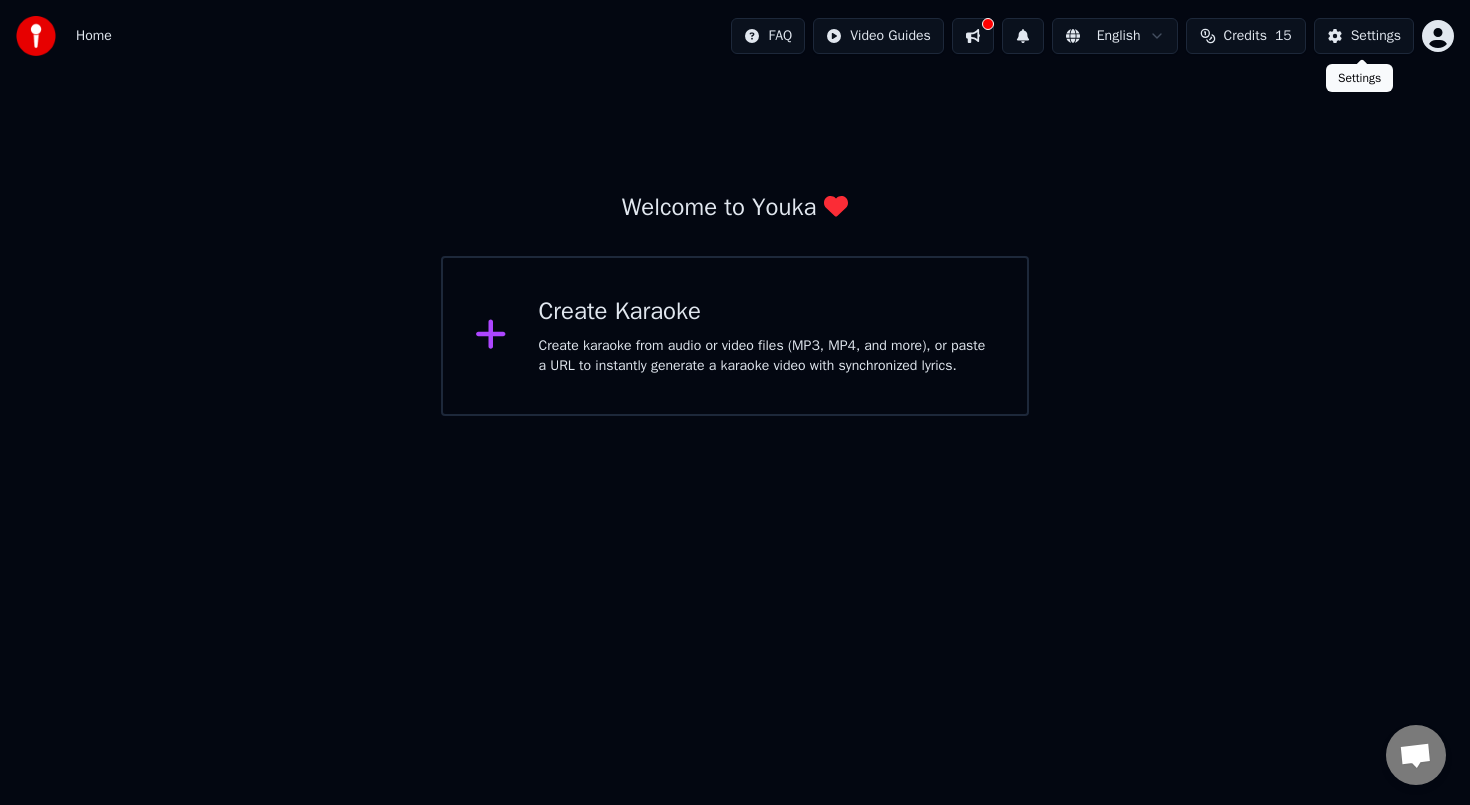 click on "Settings" at bounding box center (1376, 36) 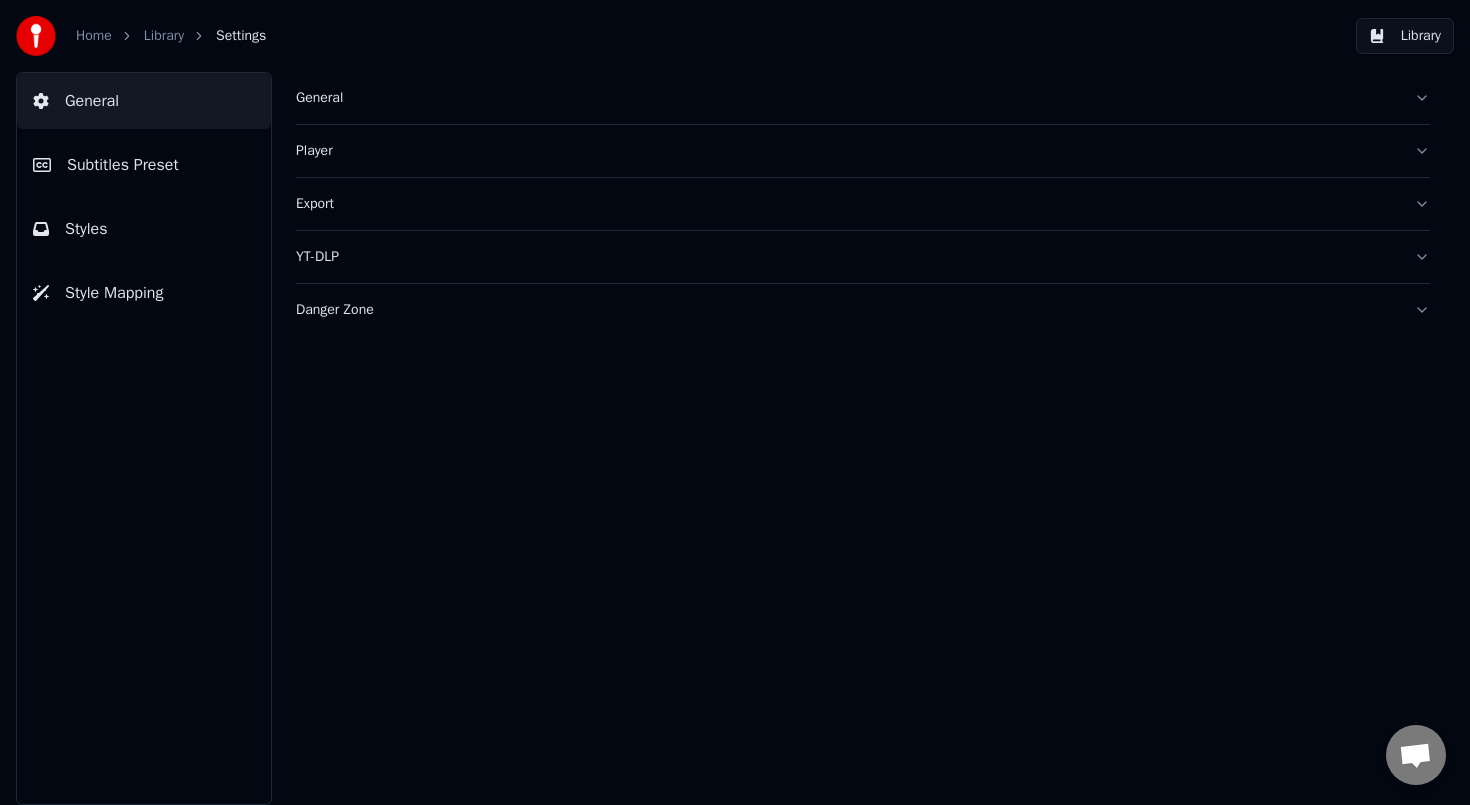 click on "General" at bounding box center (863, 98) 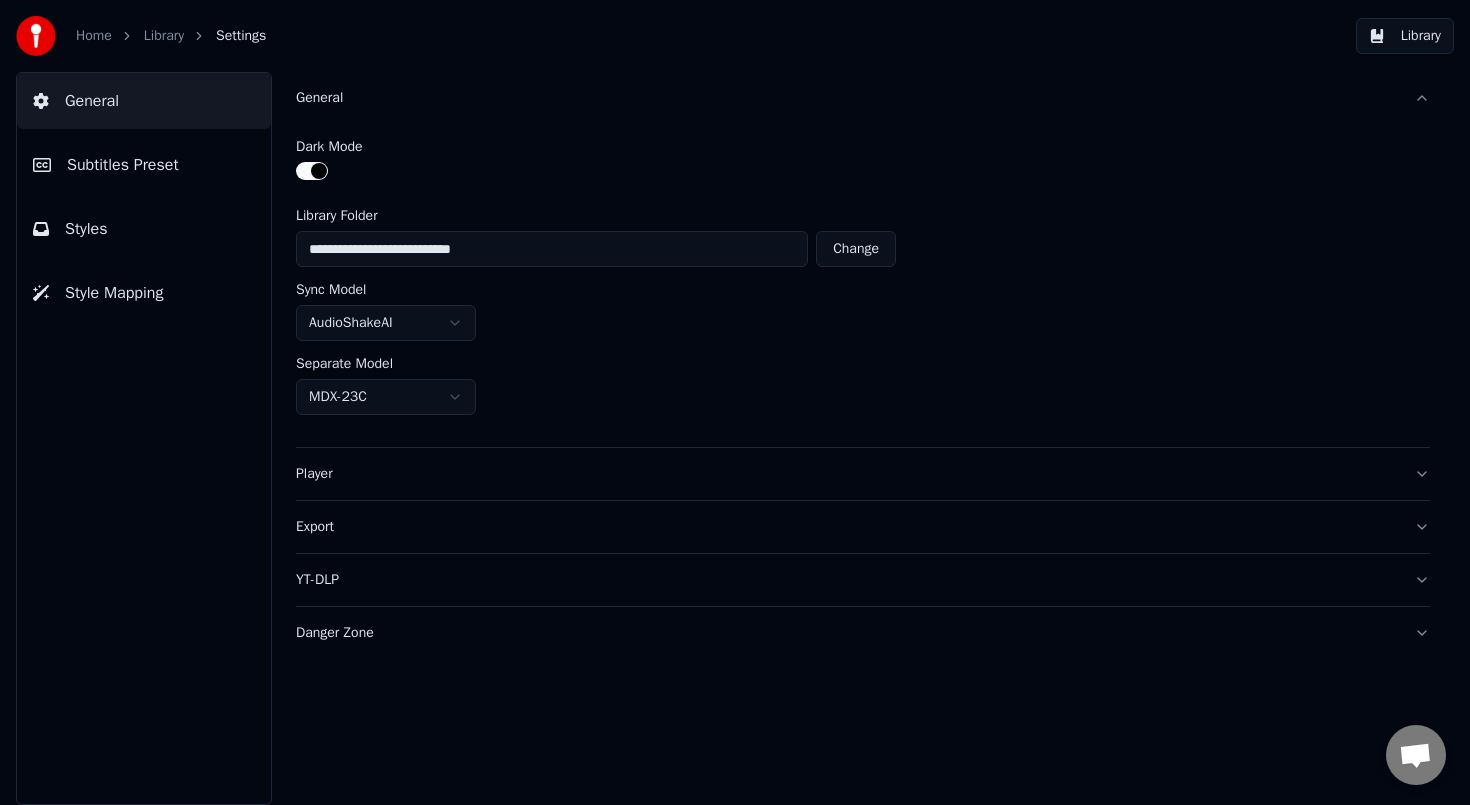 click on "General" at bounding box center [863, 98] 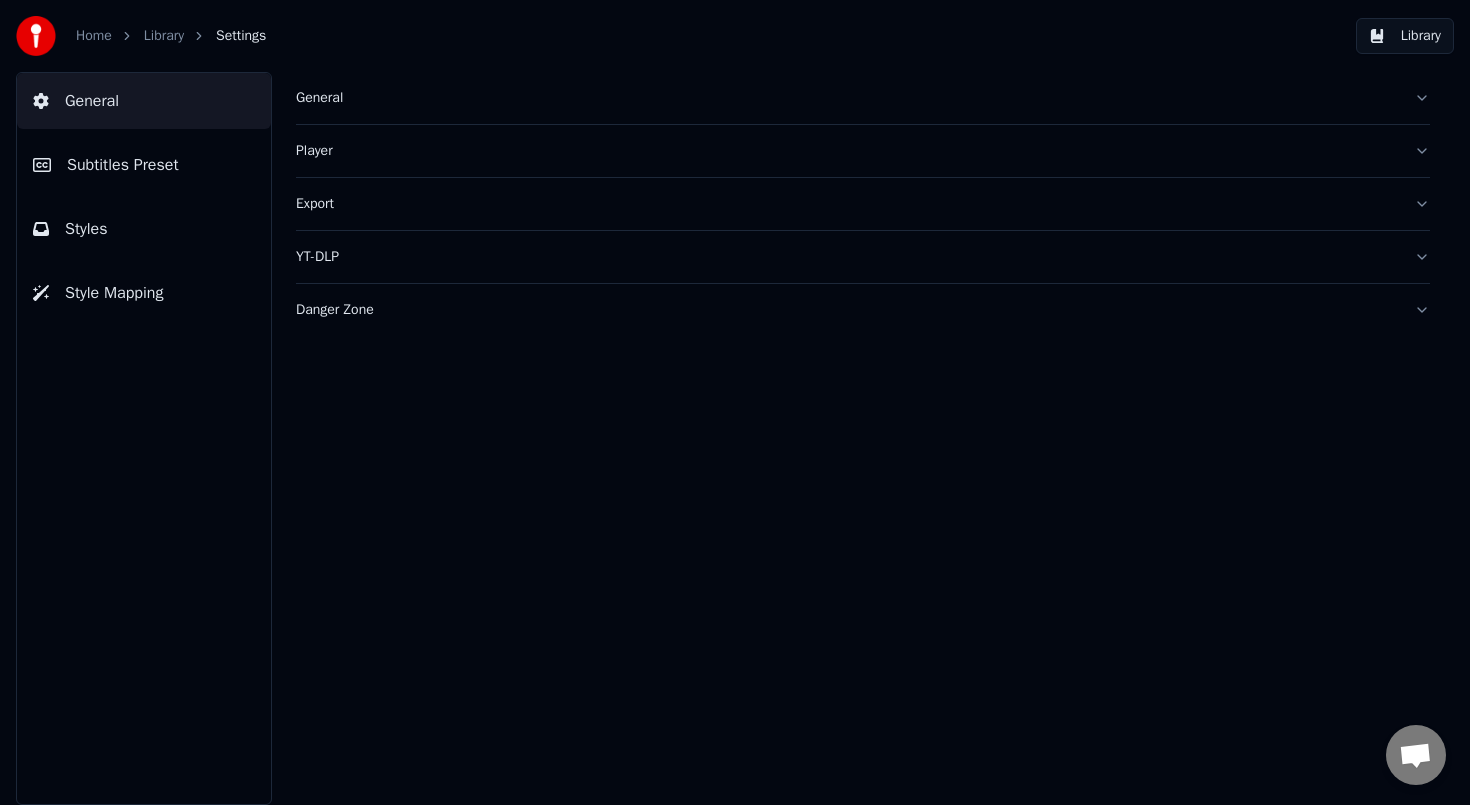 click on "Player" at bounding box center (863, 151) 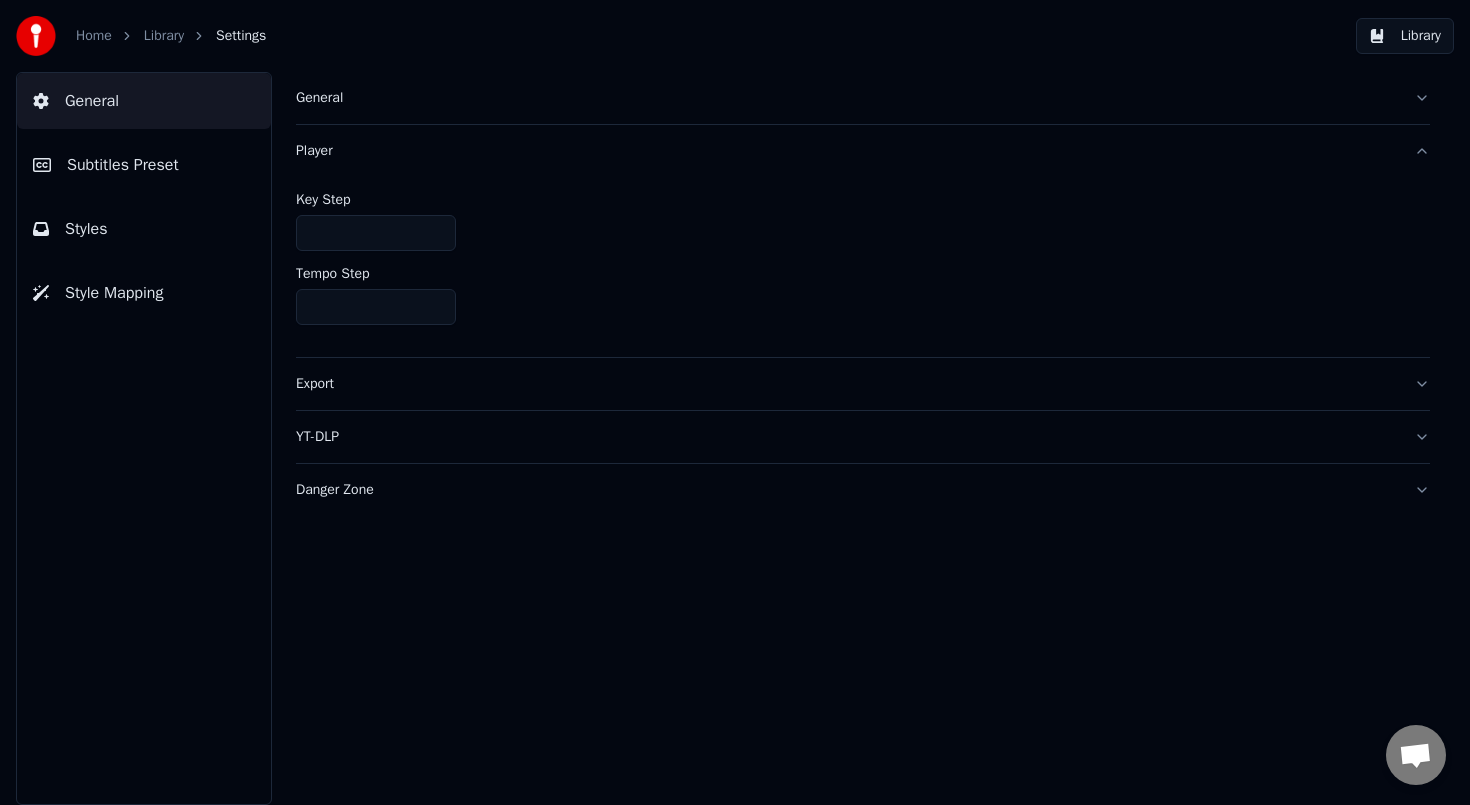 click on "Player" at bounding box center [847, 151] 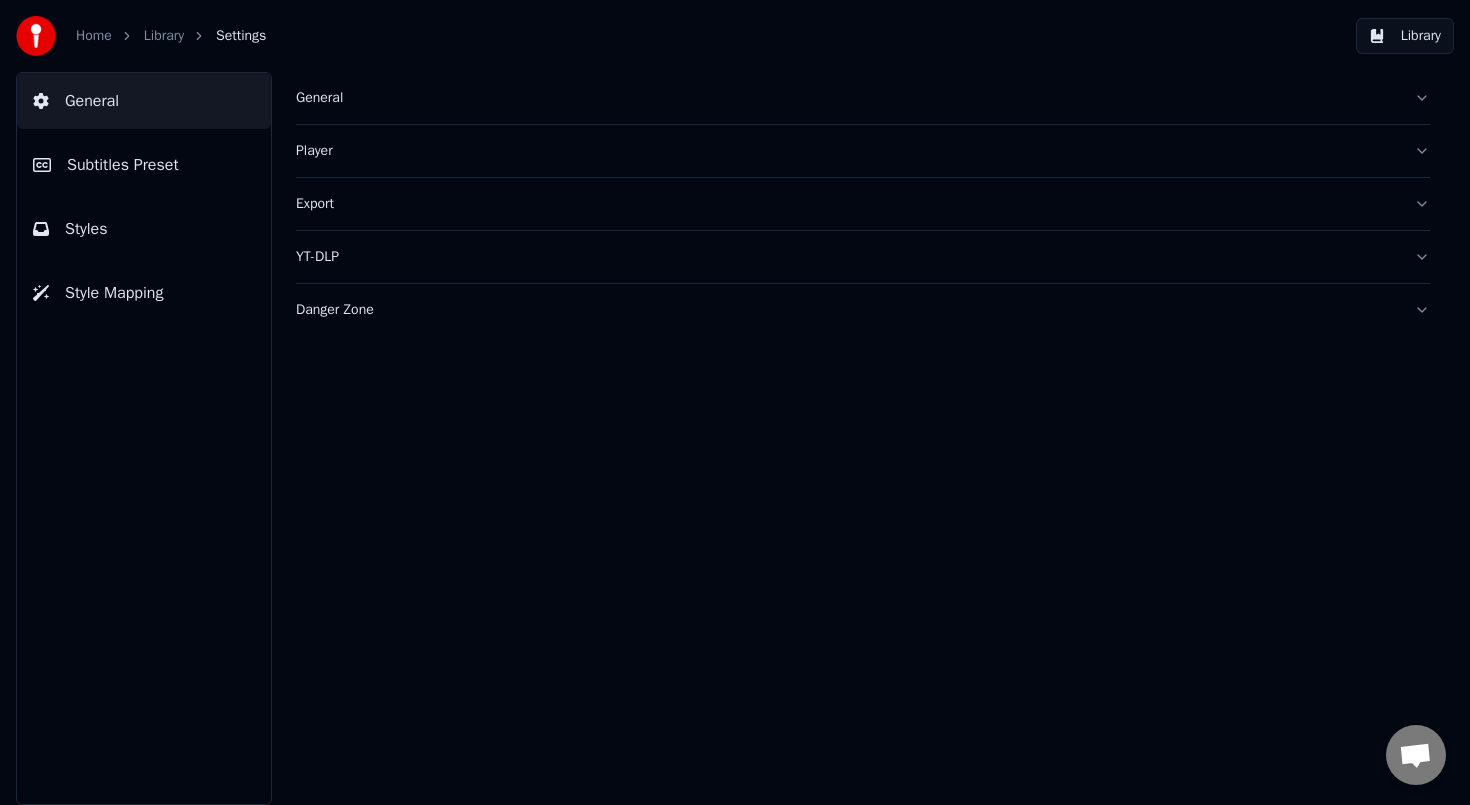 click on "Export" at bounding box center [863, 204] 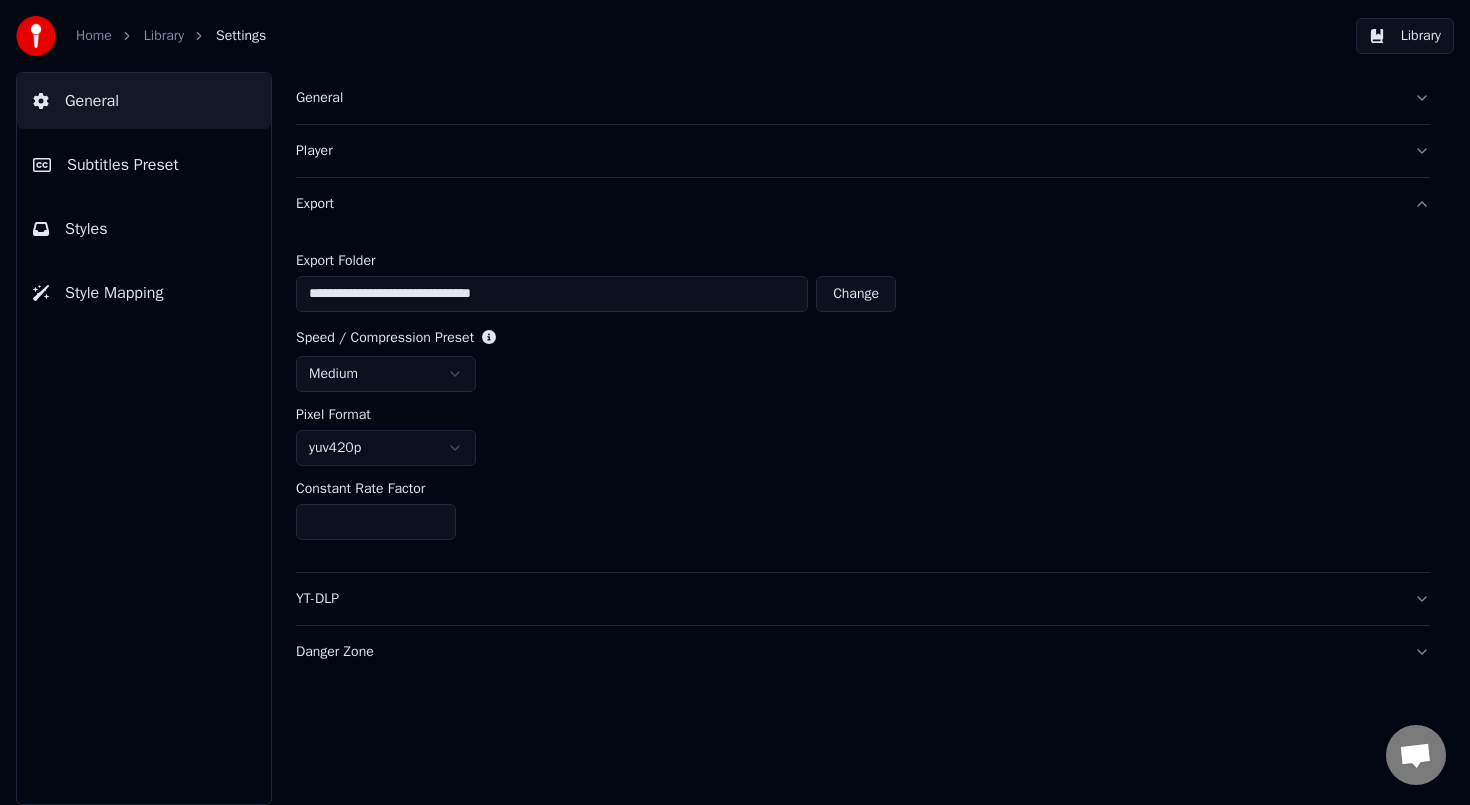 click on "Export" at bounding box center [847, 204] 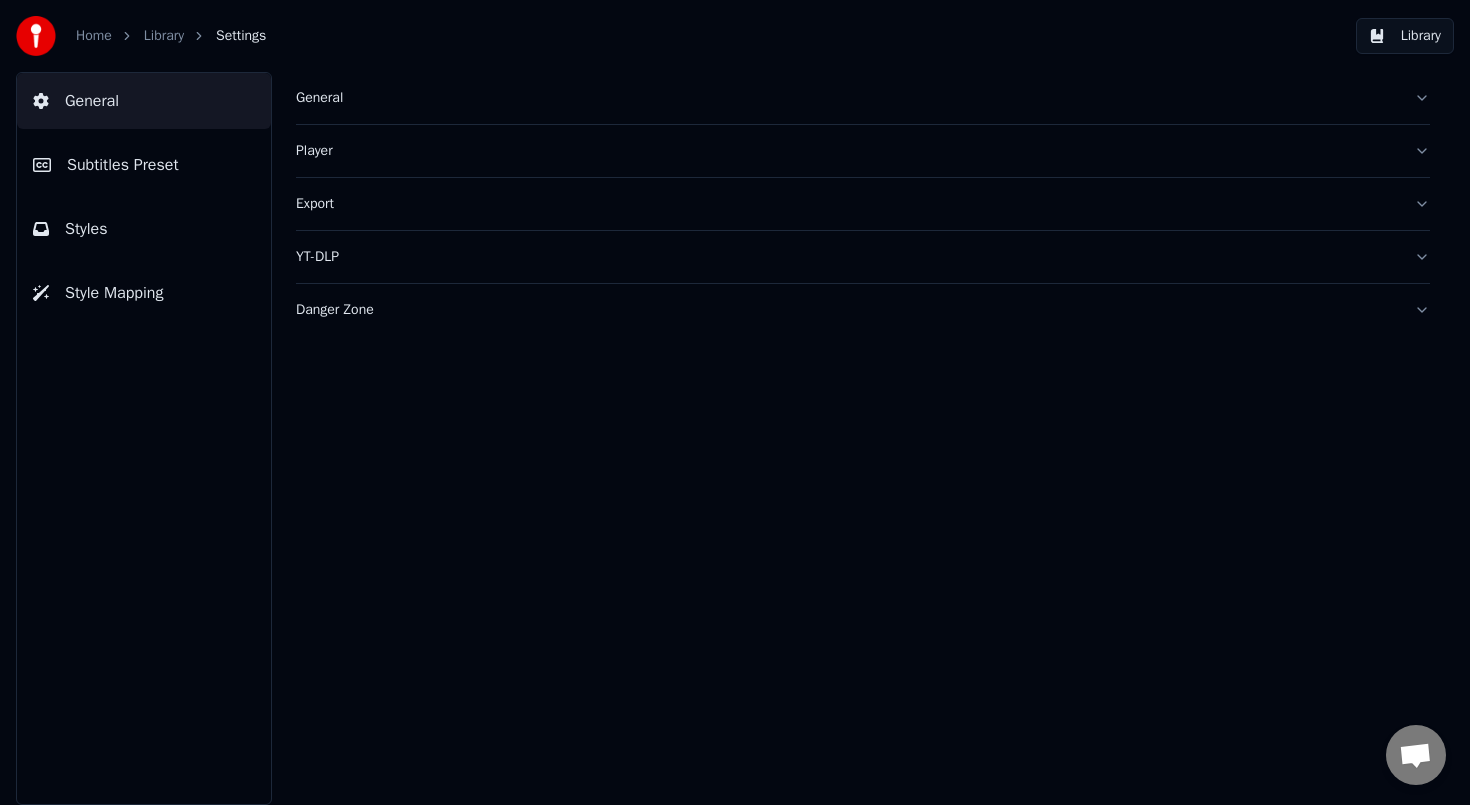 click on "YT-DLP" at bounding box center (847, 257) 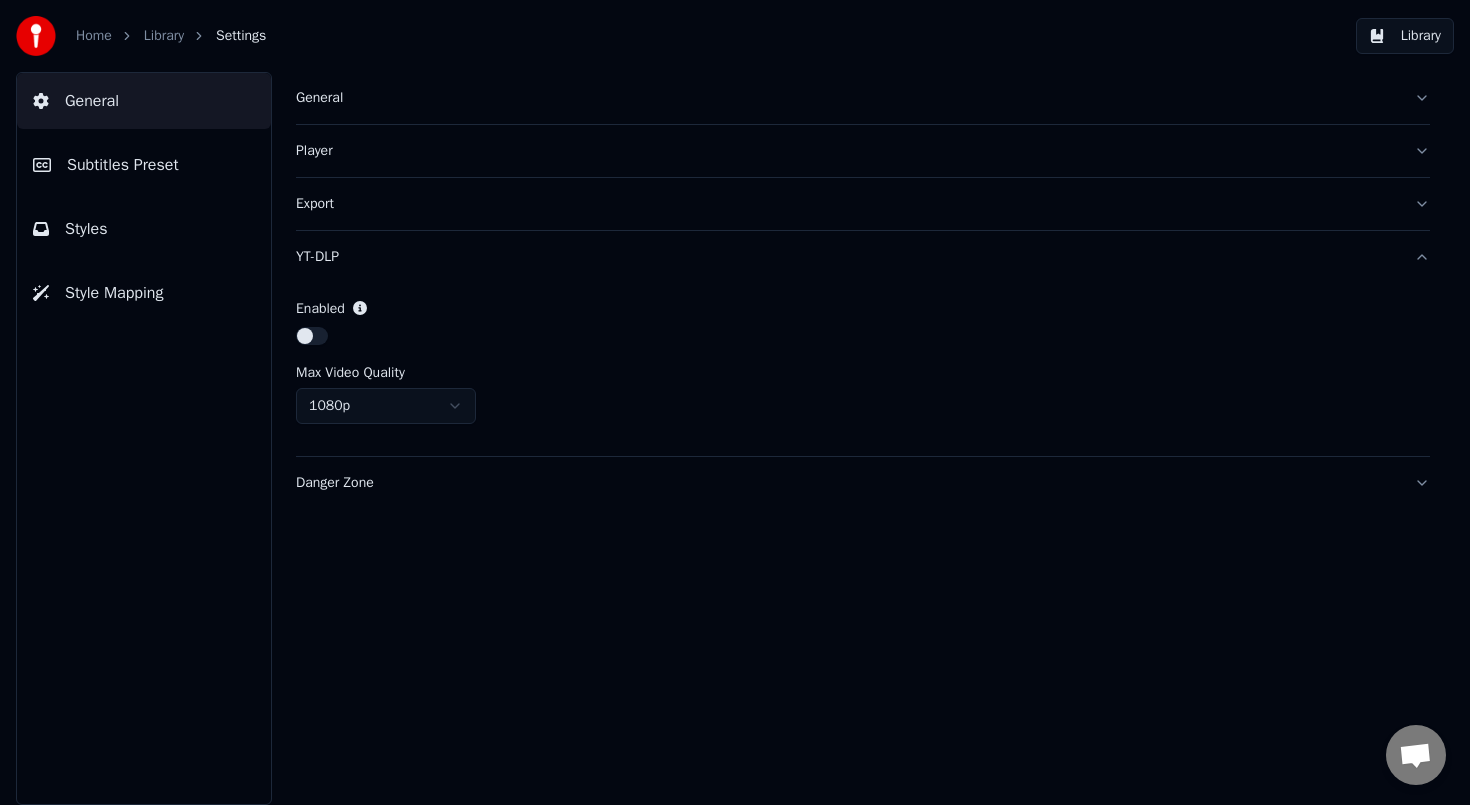 click on "YT-DLP" at bounding box center [847, 257] 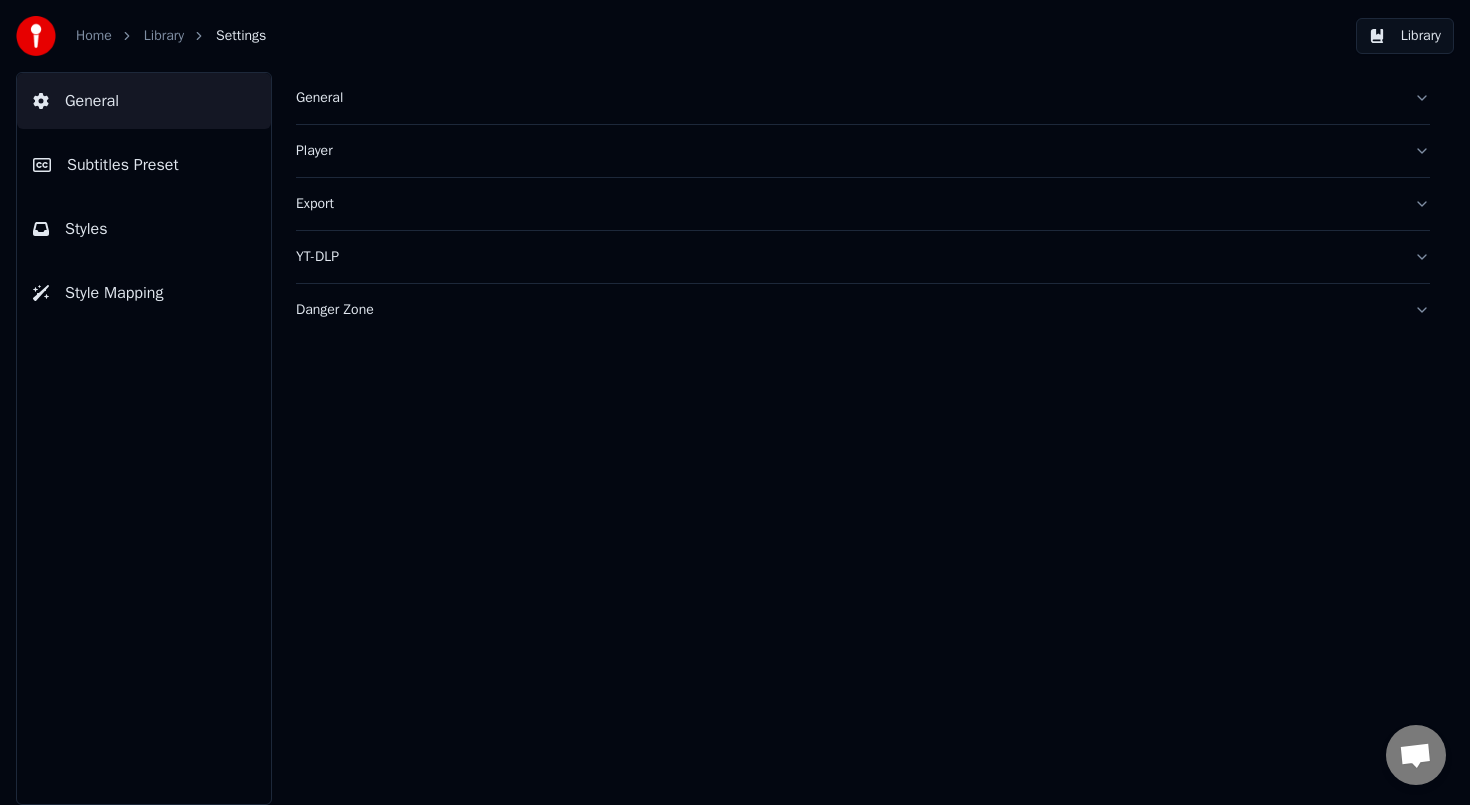 click on "YT-DLP" at bounding box center (847, 257) 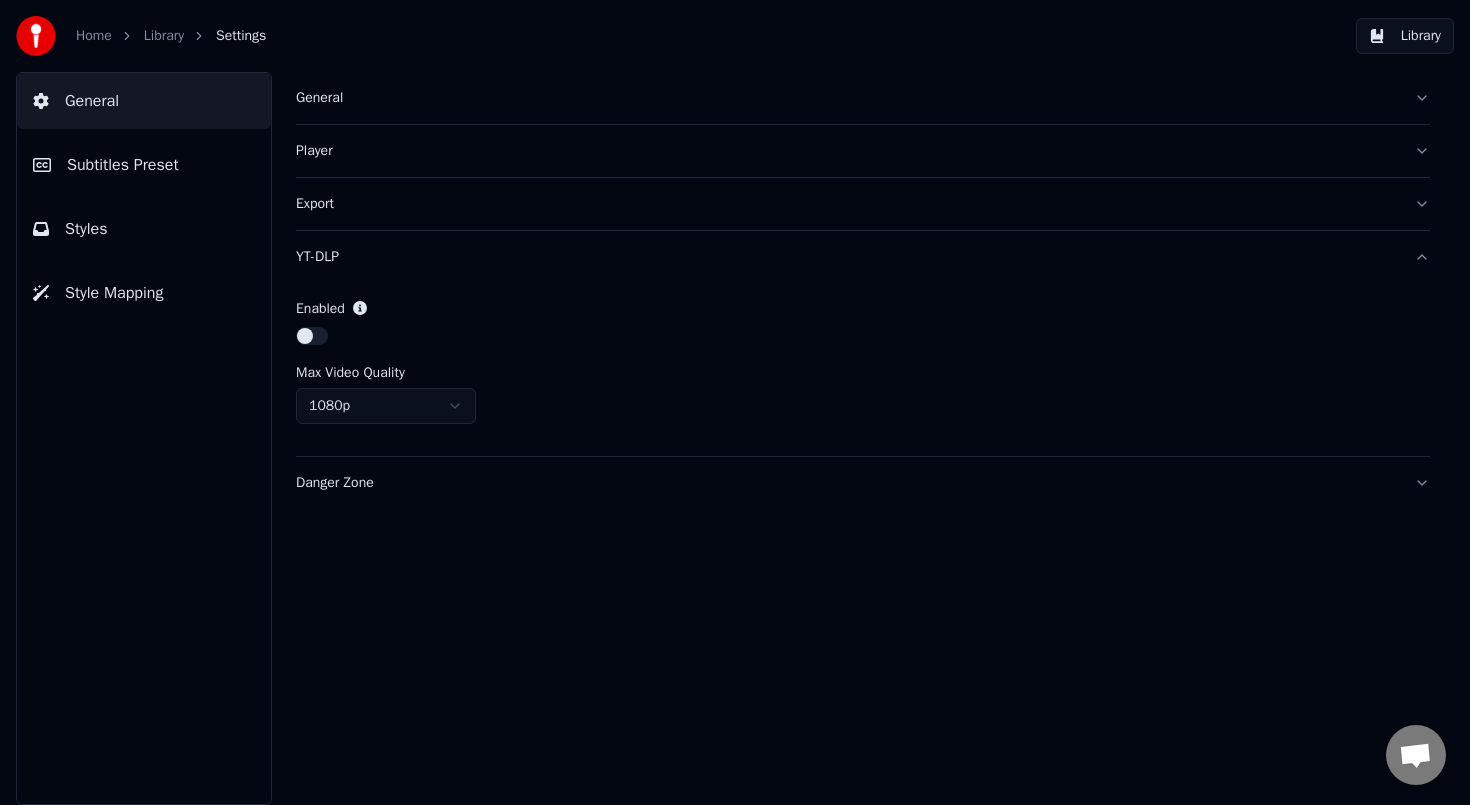 click on "YT-DLP" at bounding box center (847, 257) 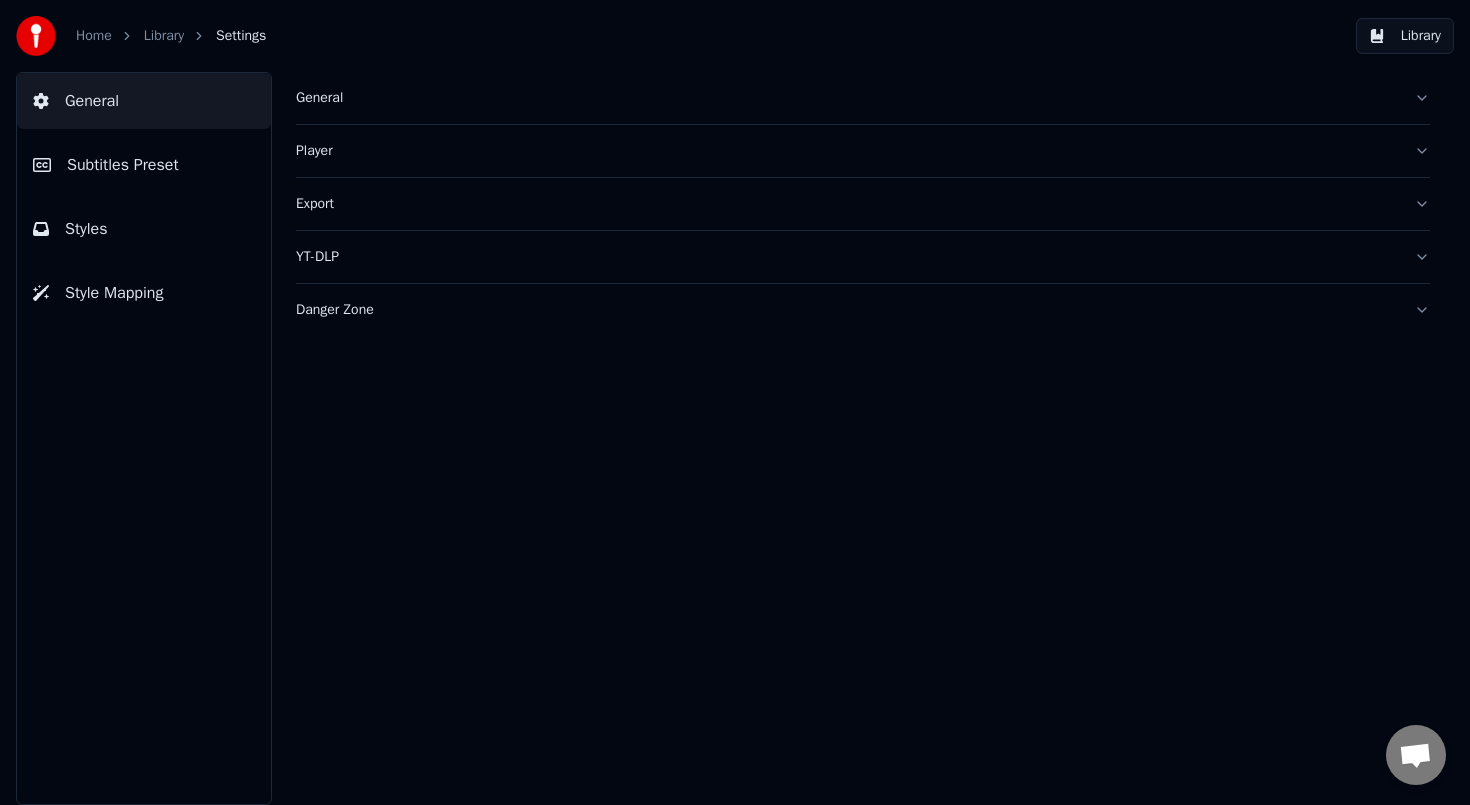 click on "Danger Zone" at bounding box center (847, 310) 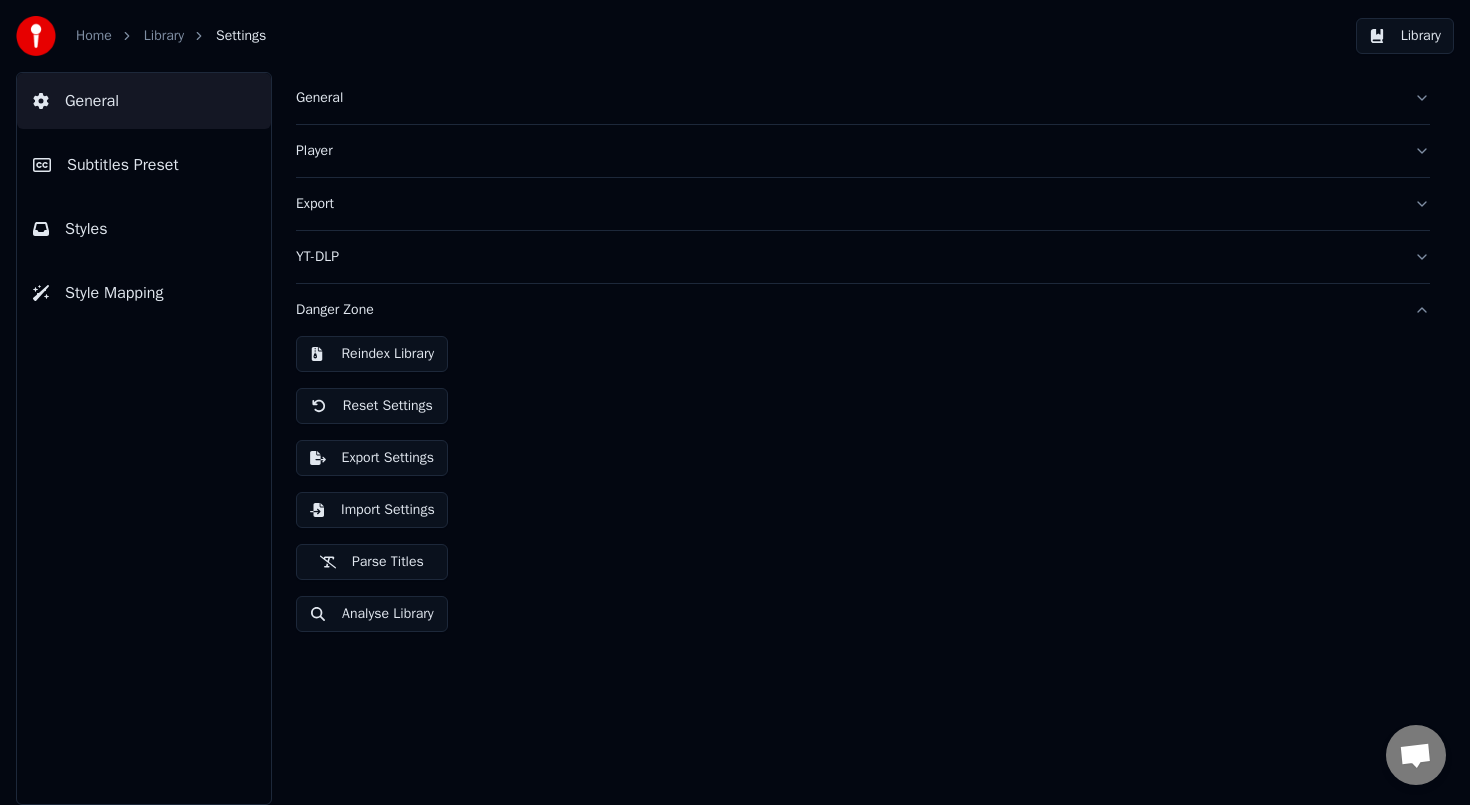 click on "Import Settings" at bounding box center [372, 510] 